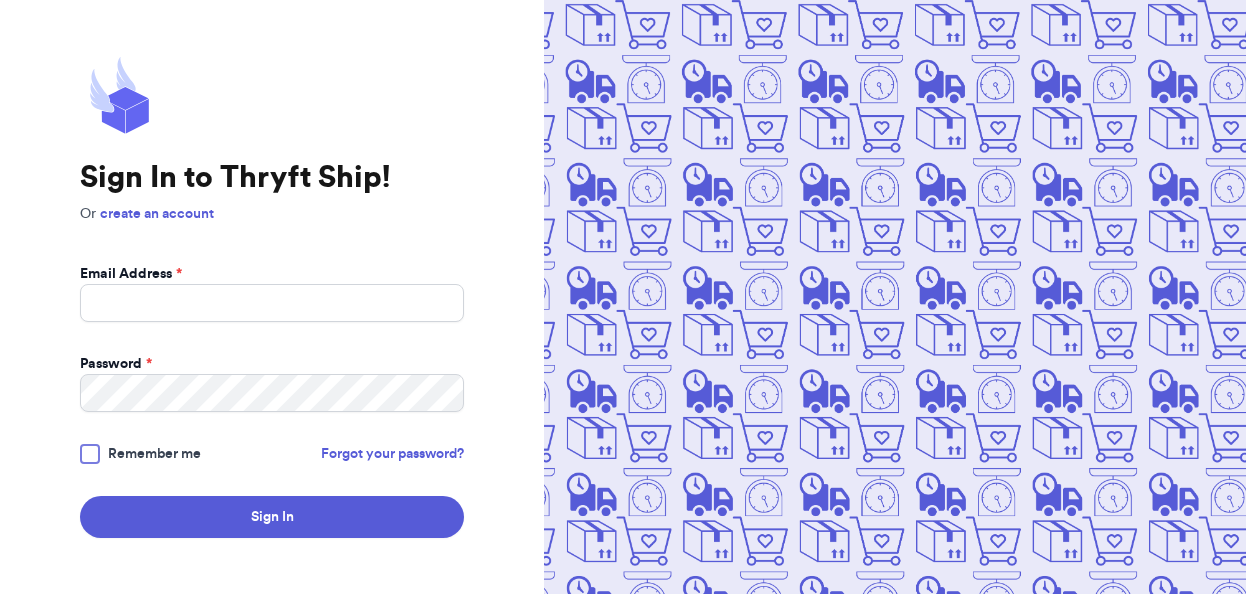 scroll, scrollTop: 0, scrollLeft: 0, axis: both 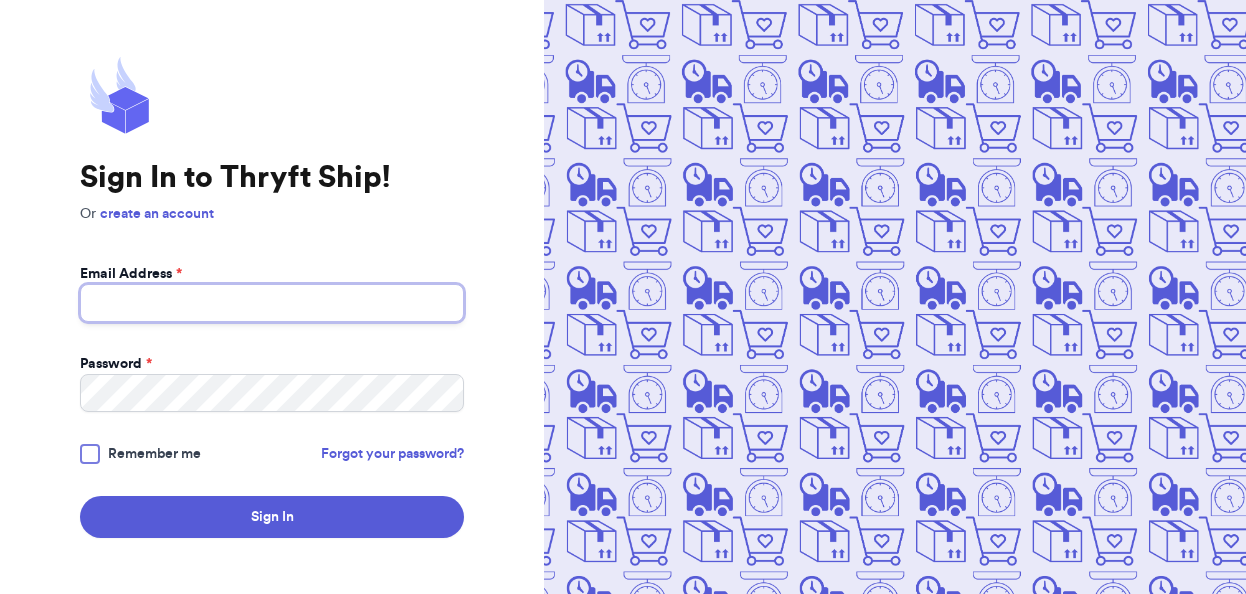 type on "[EMAIL]" 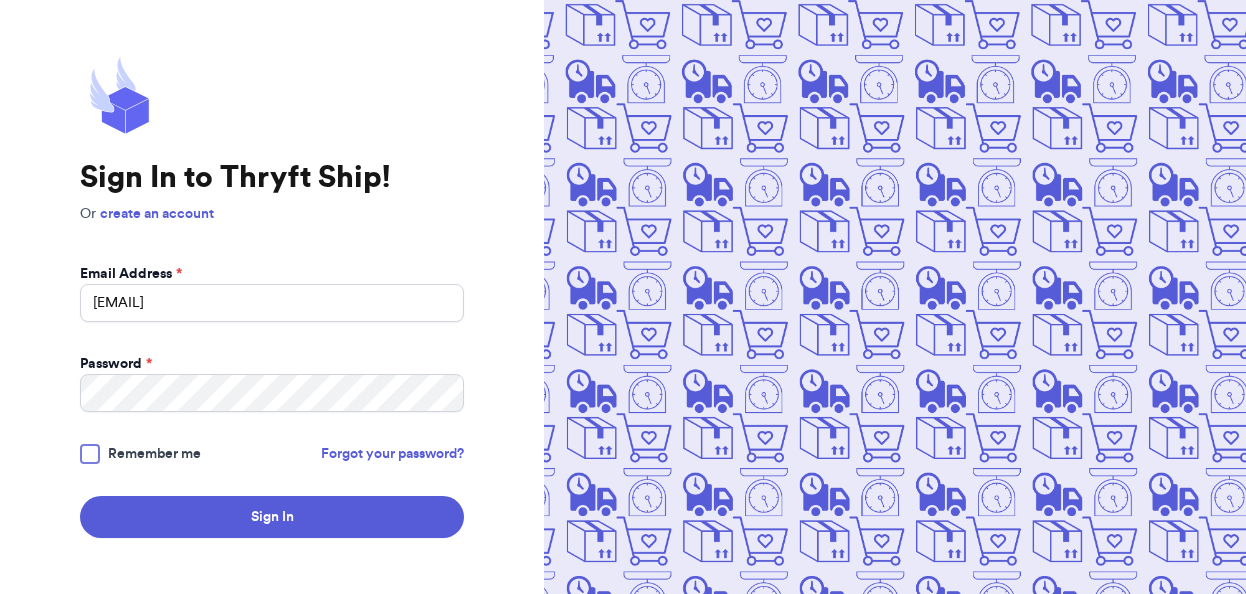 click at bounding box center [90, 454] 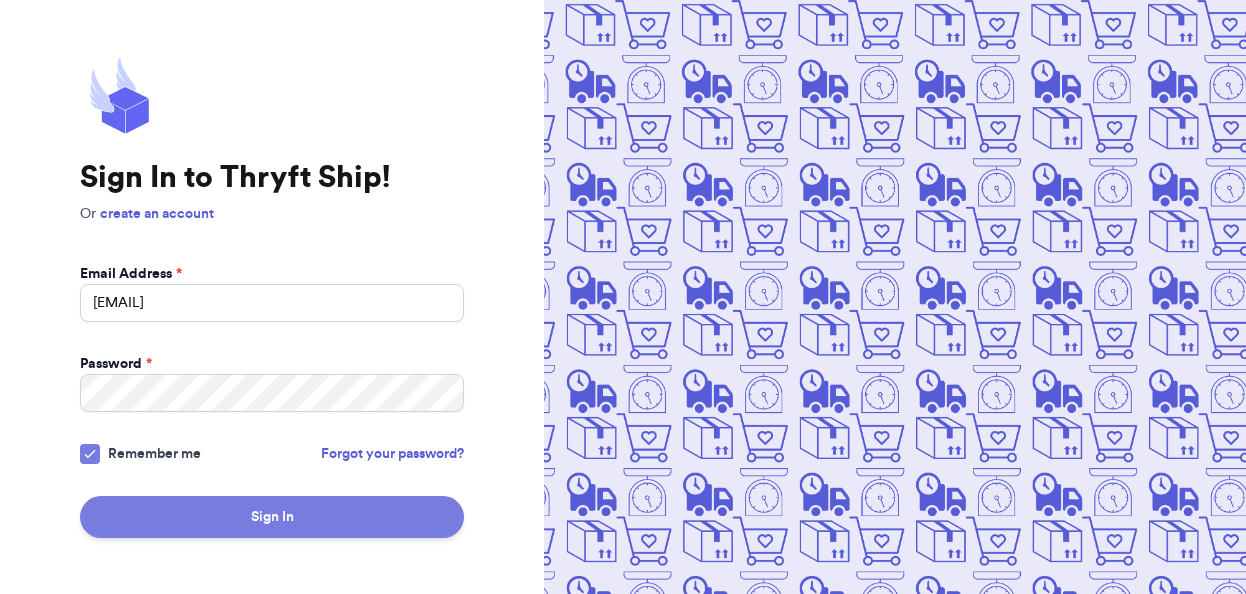 click on "Sign In" at bounding box center (272, 517) 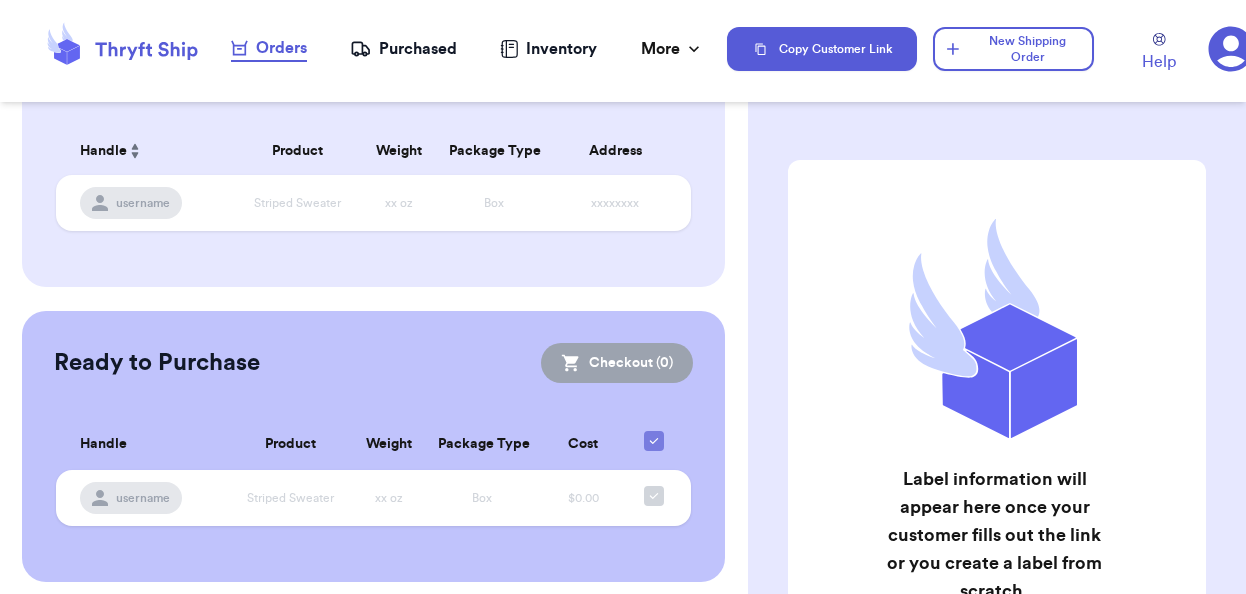 scroll, scrollTop: 175, scrollLeft: 0, axis: vertical 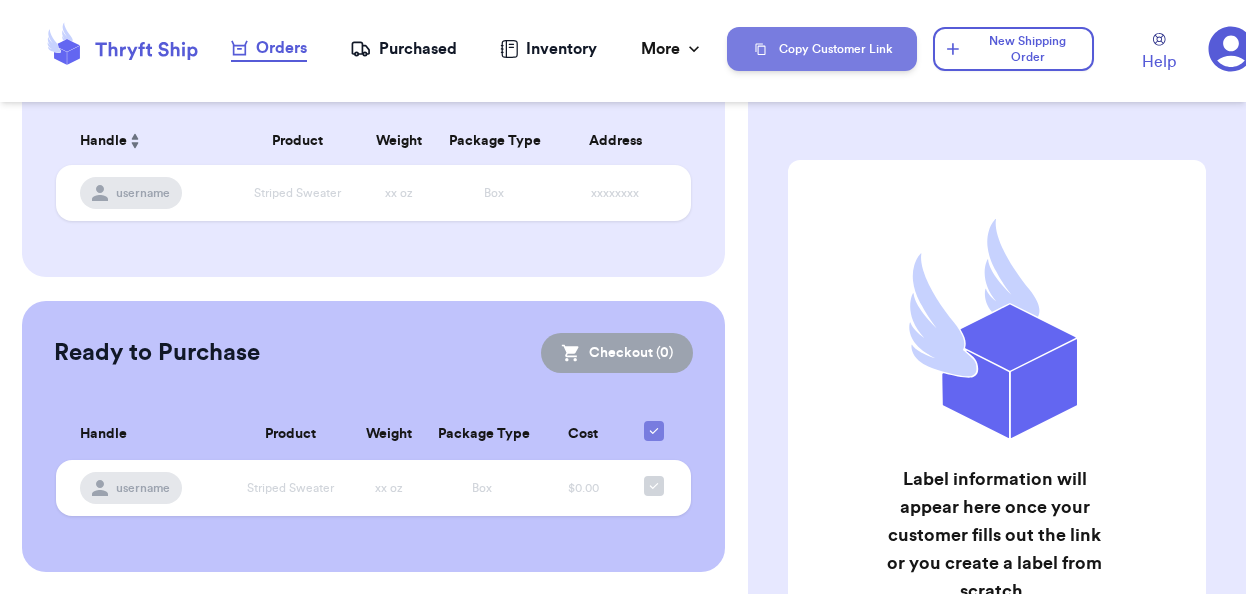 click on "Copy Customer Link" at bounding box center (822, 49) 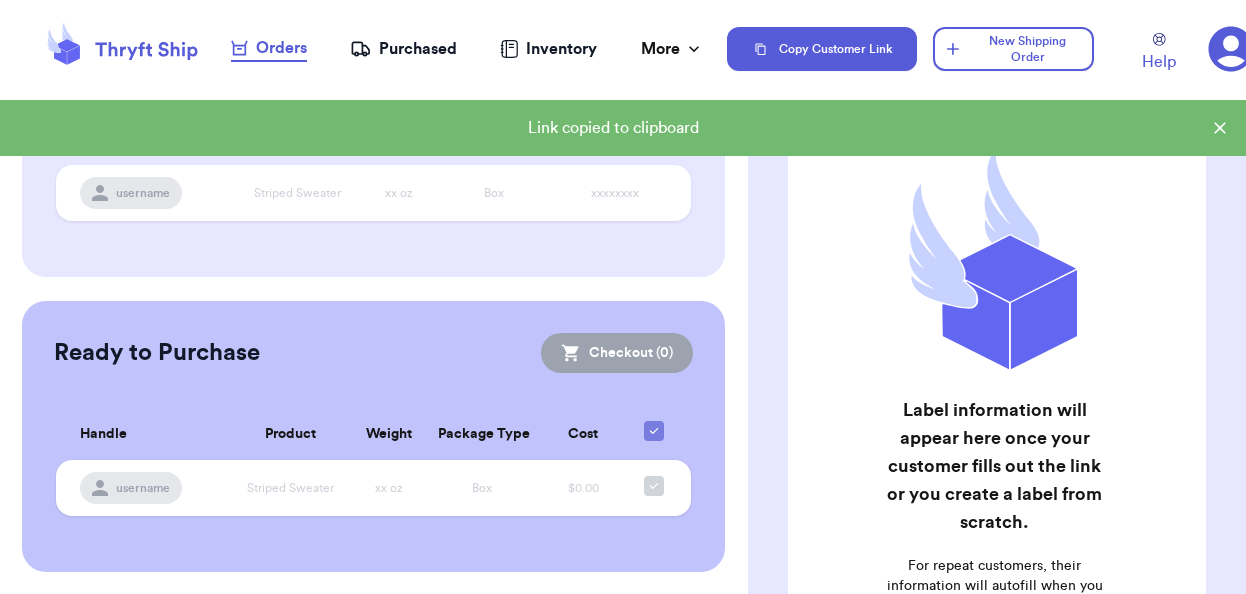 scroll, scrollTop: 78, scrollLeft: 0, axis: vertical 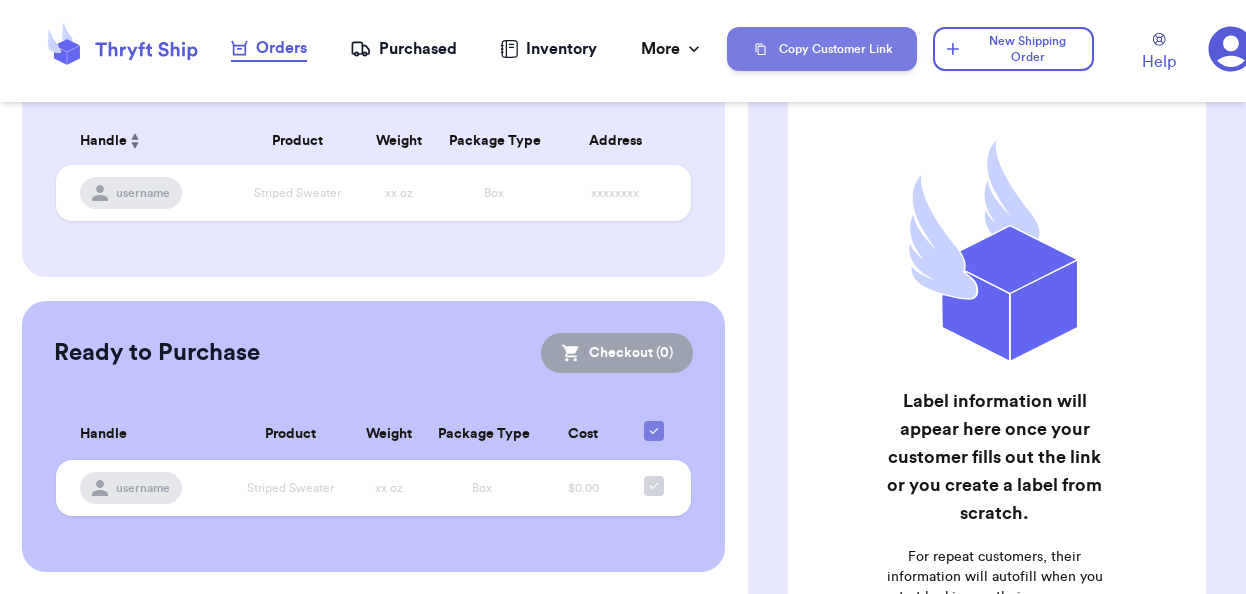 click on "Copy Customer Link" at bounding box center (822, 49) 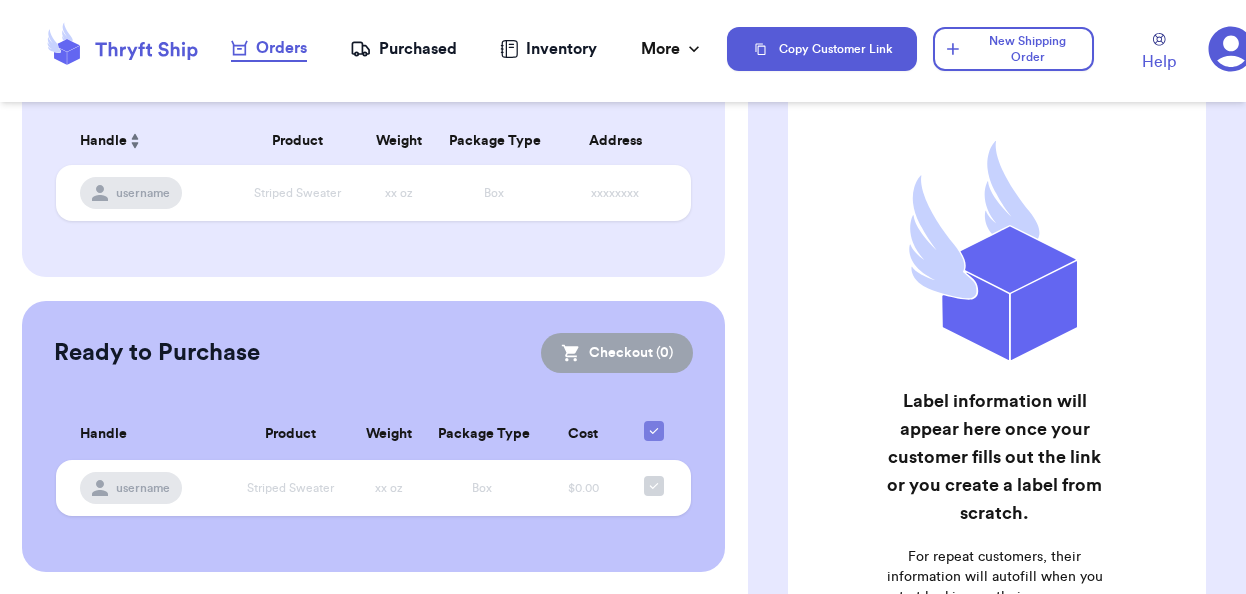 scroll, scrollTop: 0, scrollLeft: 0, axis: both 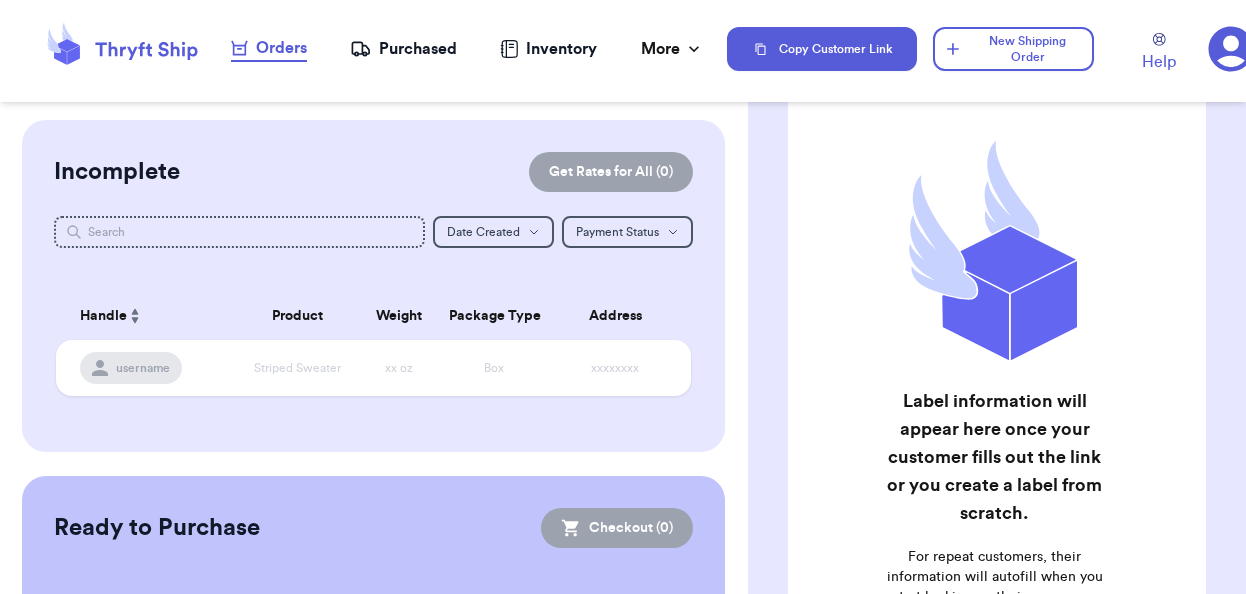 click on "Inventory" at bounding box center [548, 49] 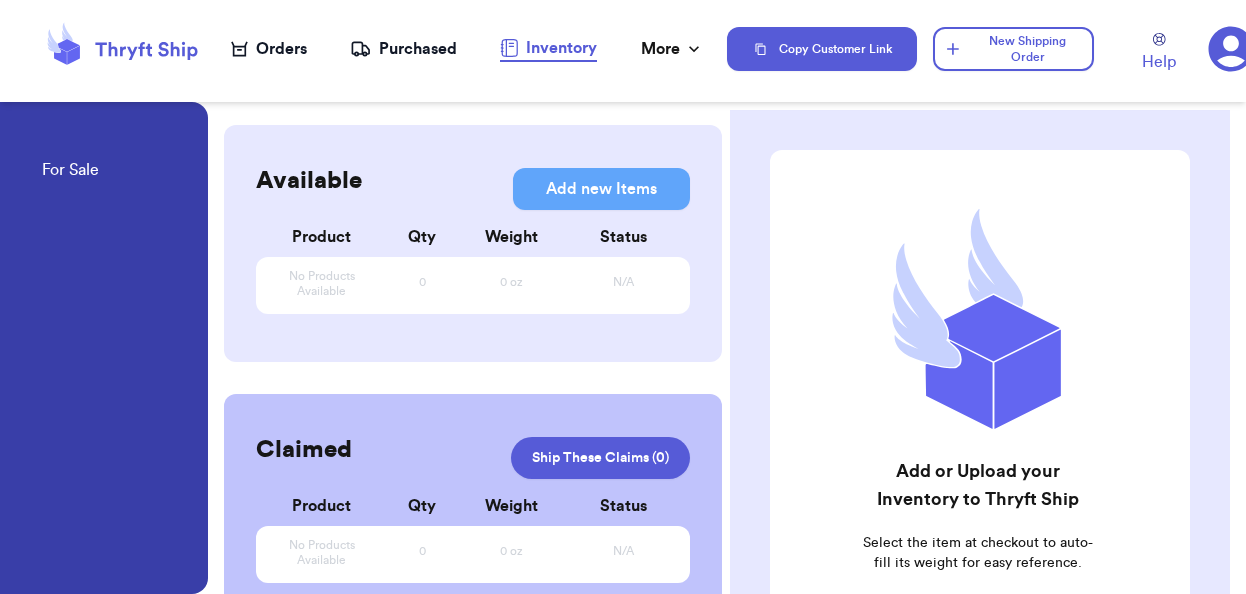 scroll, scrollTop: 0, scrollLeft: 0, axis: both 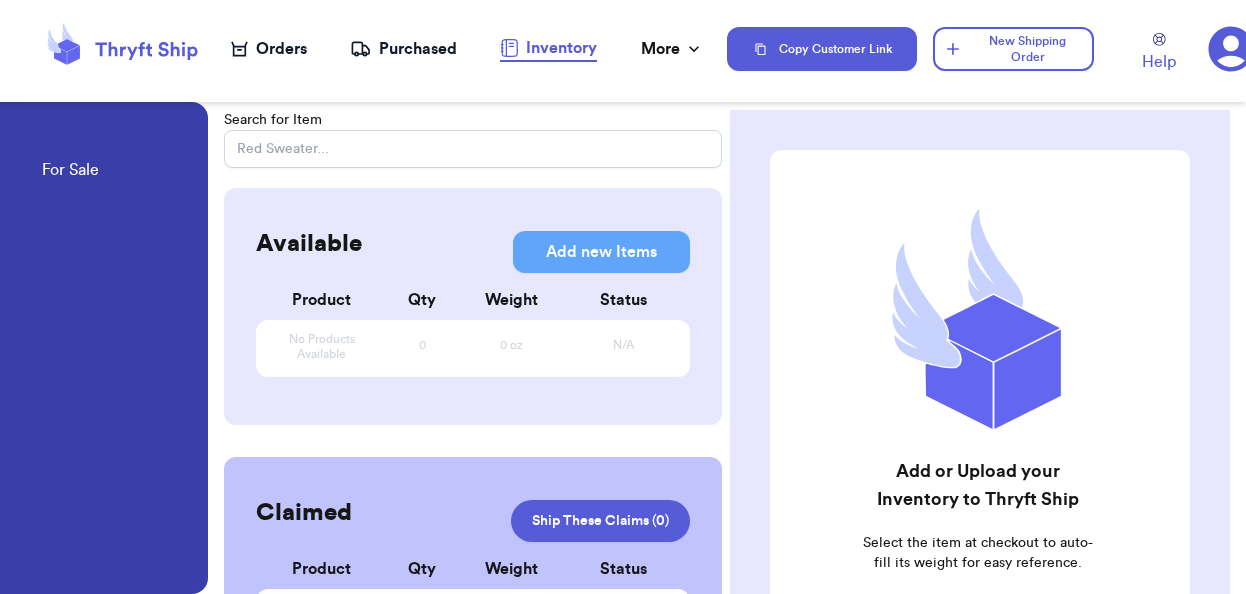 click on "Orders" at bounding box center [269, 49] 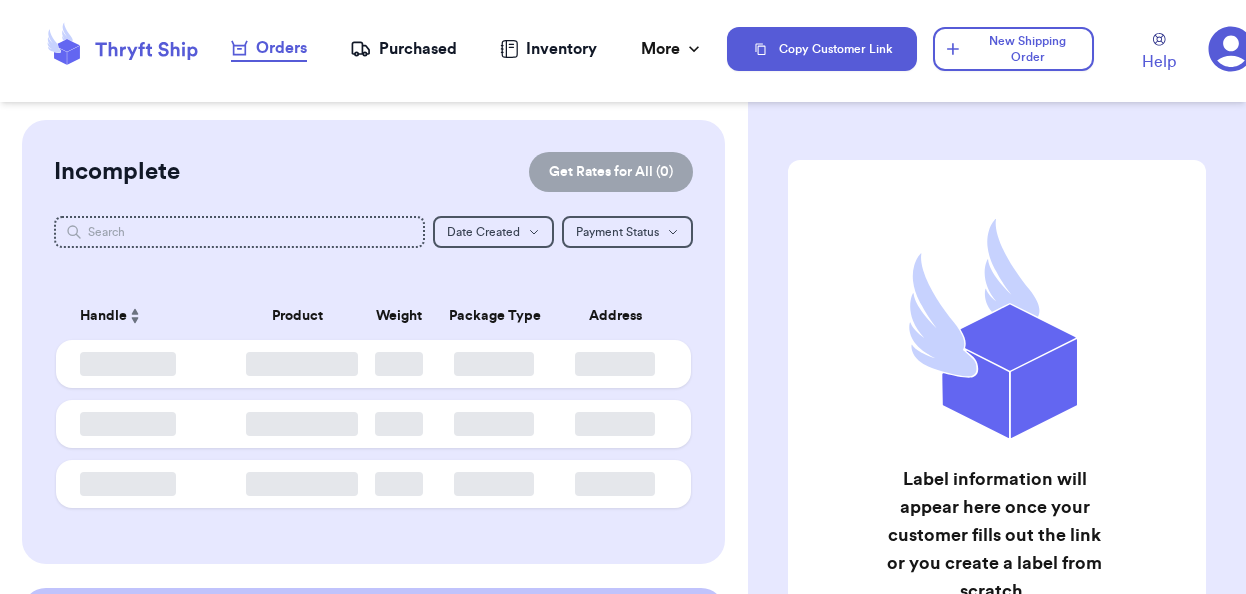 scroll, scrollTop: 0, scrollLeft: 0, axis: both 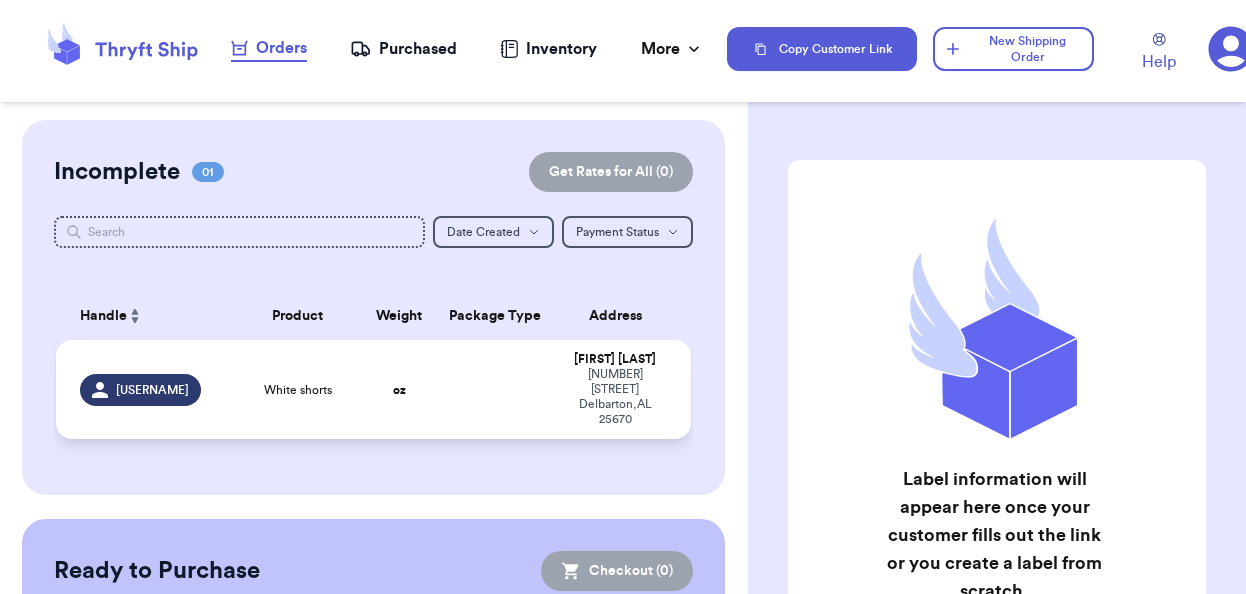 click on "White shorts" at bounding box center [298, 390] 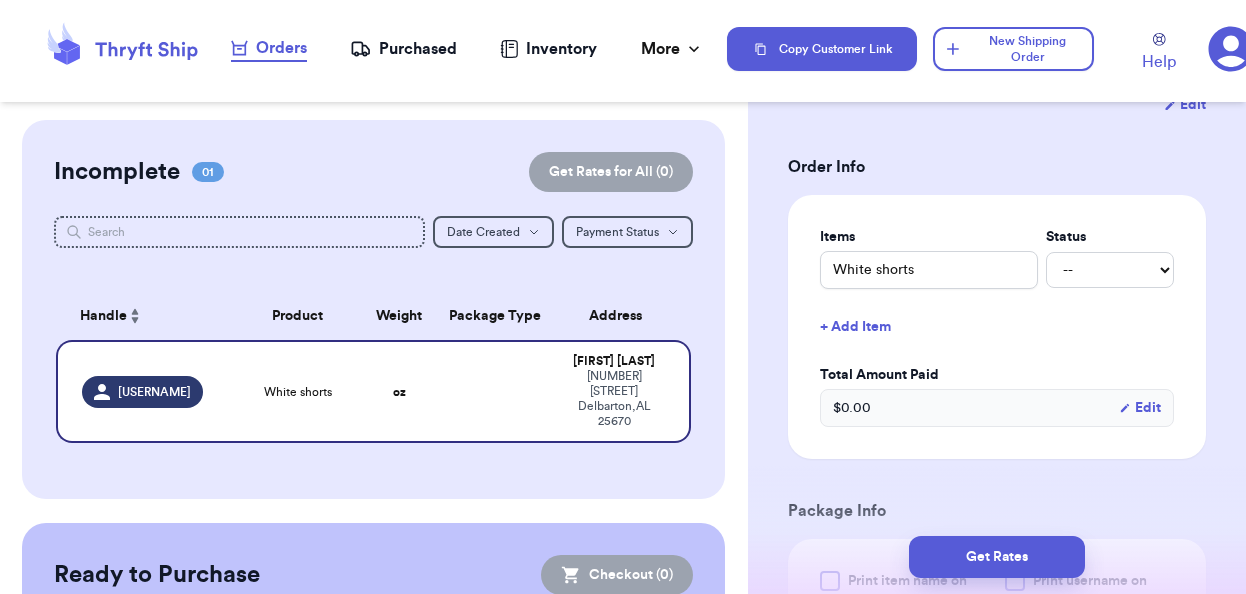 scroll, scrollTop: 410, scrollLeft: 0, axis: vertical 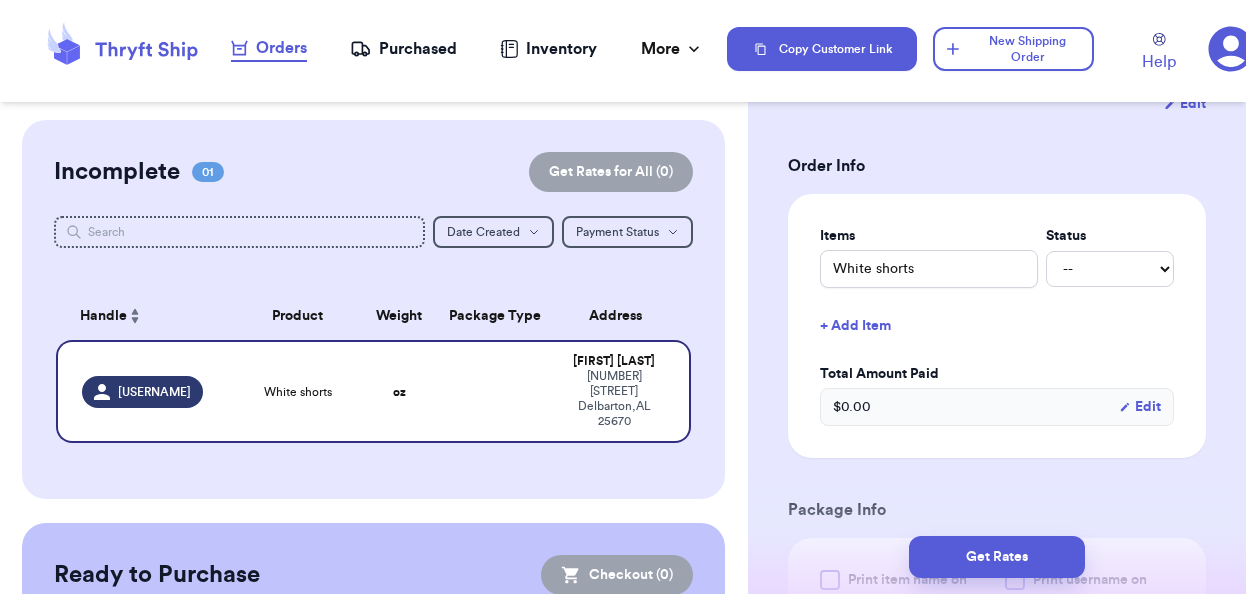 type 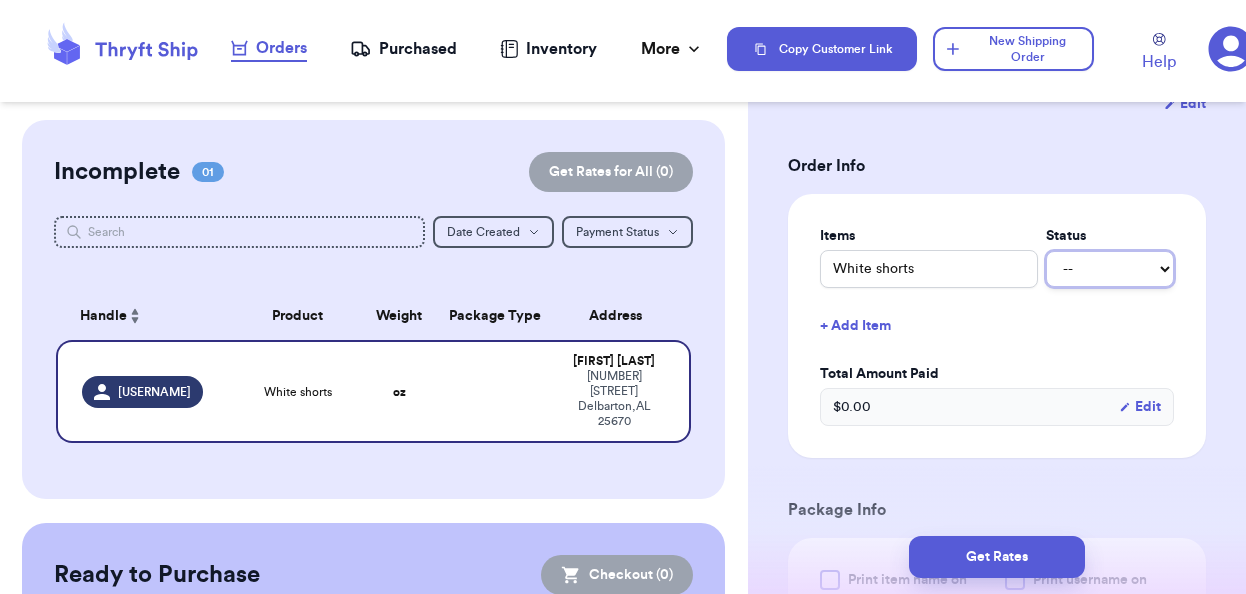 click on "-- Paid Owes" at bounding box center [1110, 269] 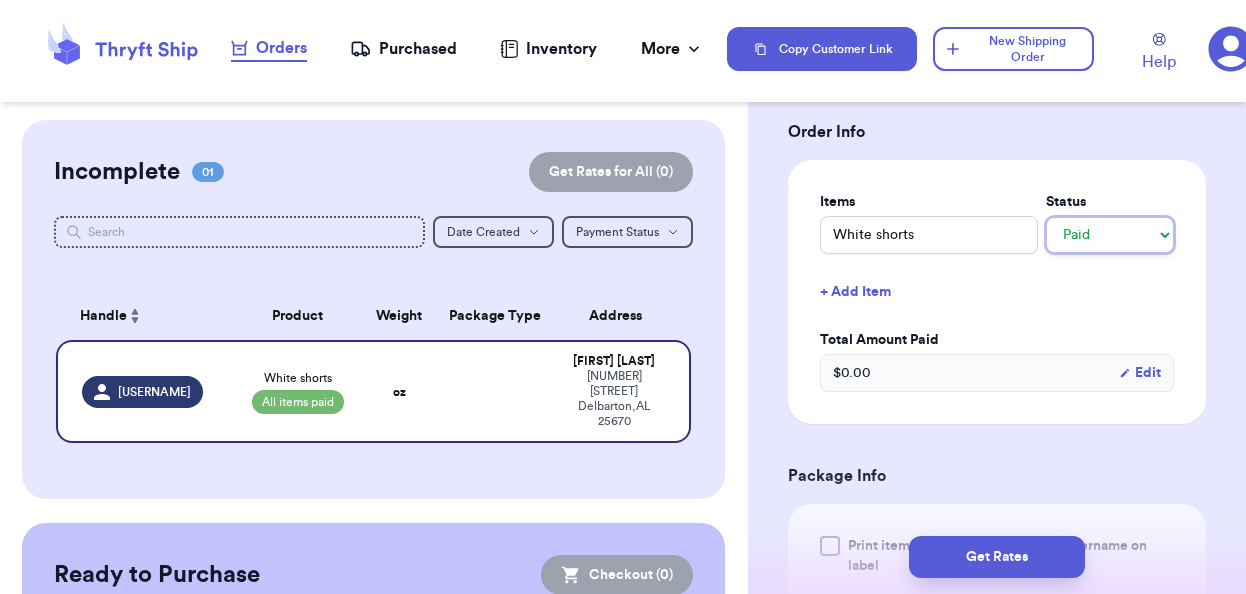 scroll, scrollTop: 445, scrollLeft: 0, axis: vertical 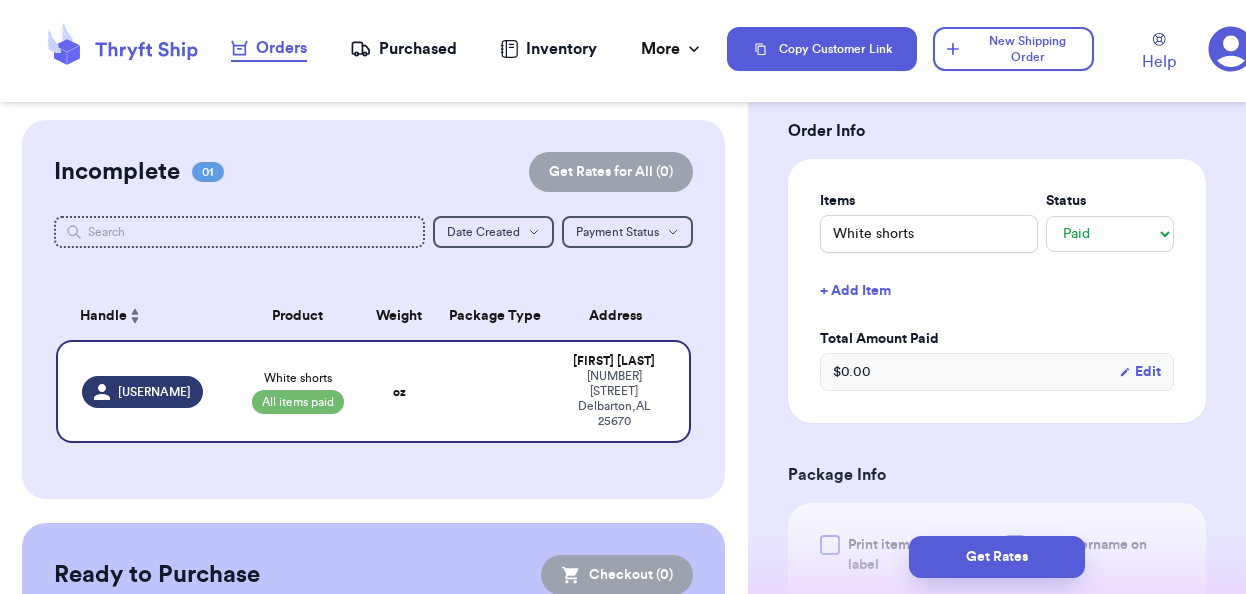 click on "Edit" at bounding box center [1140, 372] 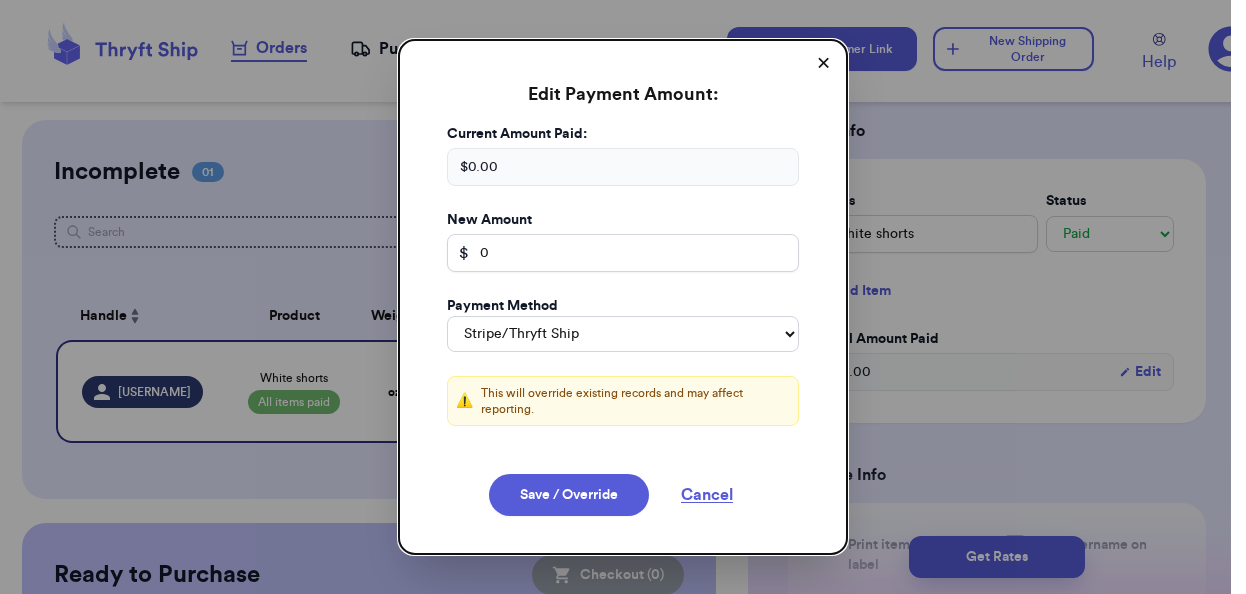 click on "$ 0.00" at bounding box center (623, 167) 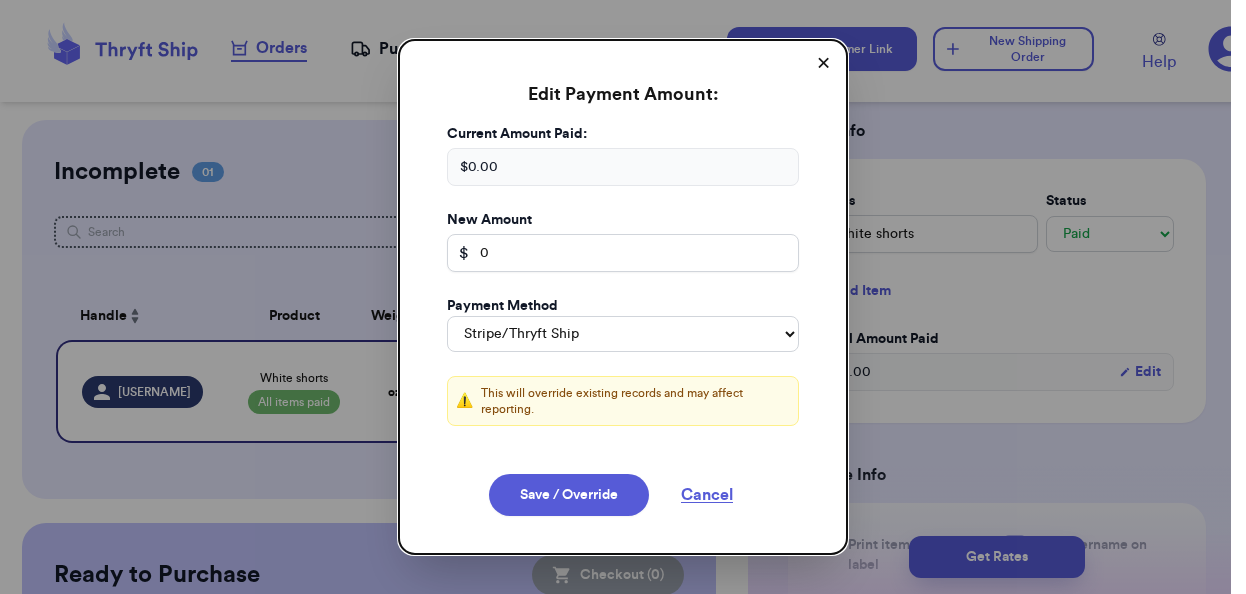 click on "✕" at bounding box center [823, 64] 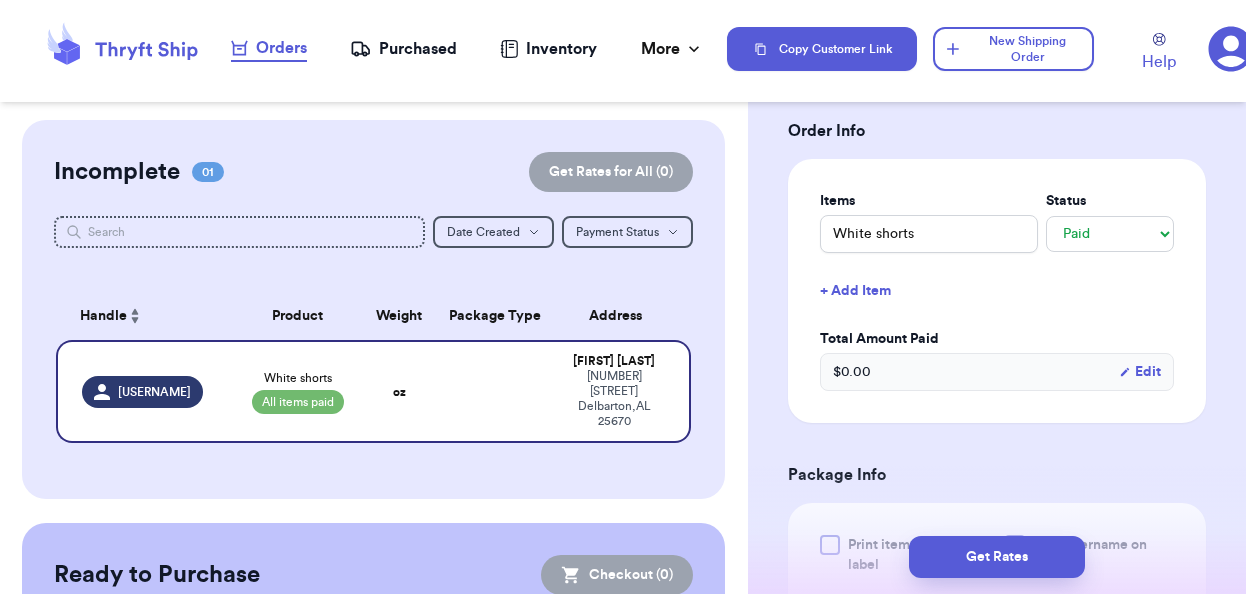 click on "$ 0.00" at bounding box center [852, 372] 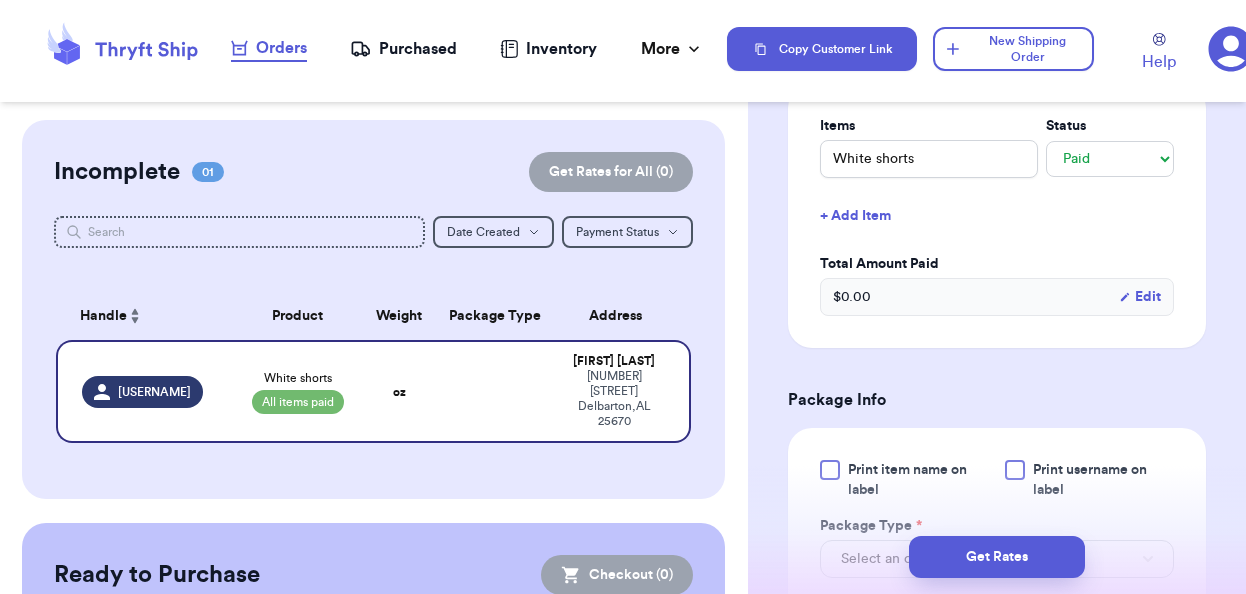 scroll, scrollTop: 524, scrollLeft: 0, axis: vertical 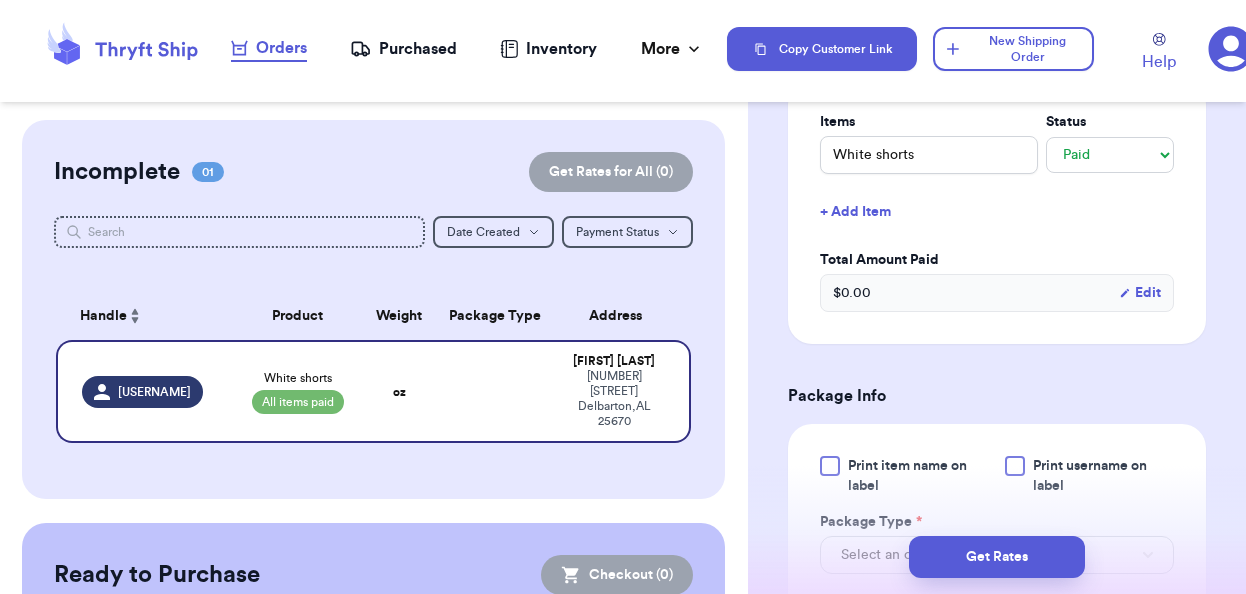click on "Edit" at bounding box center [1140, 293] 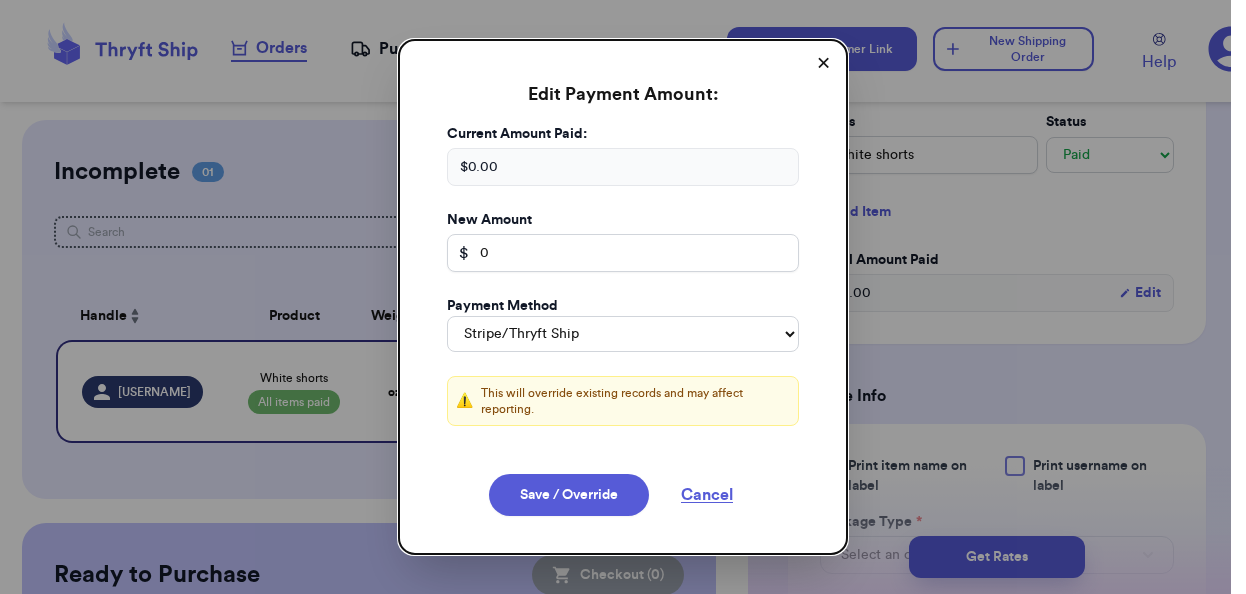 click on "$ 0.00" at bounding box center (623, 167) 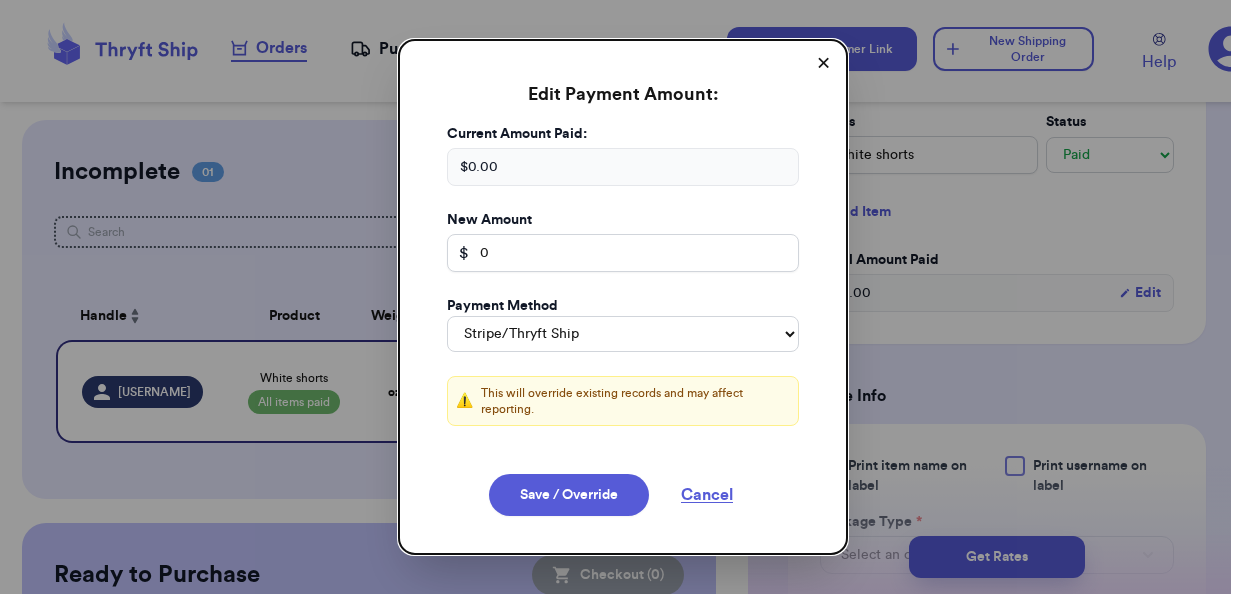 type 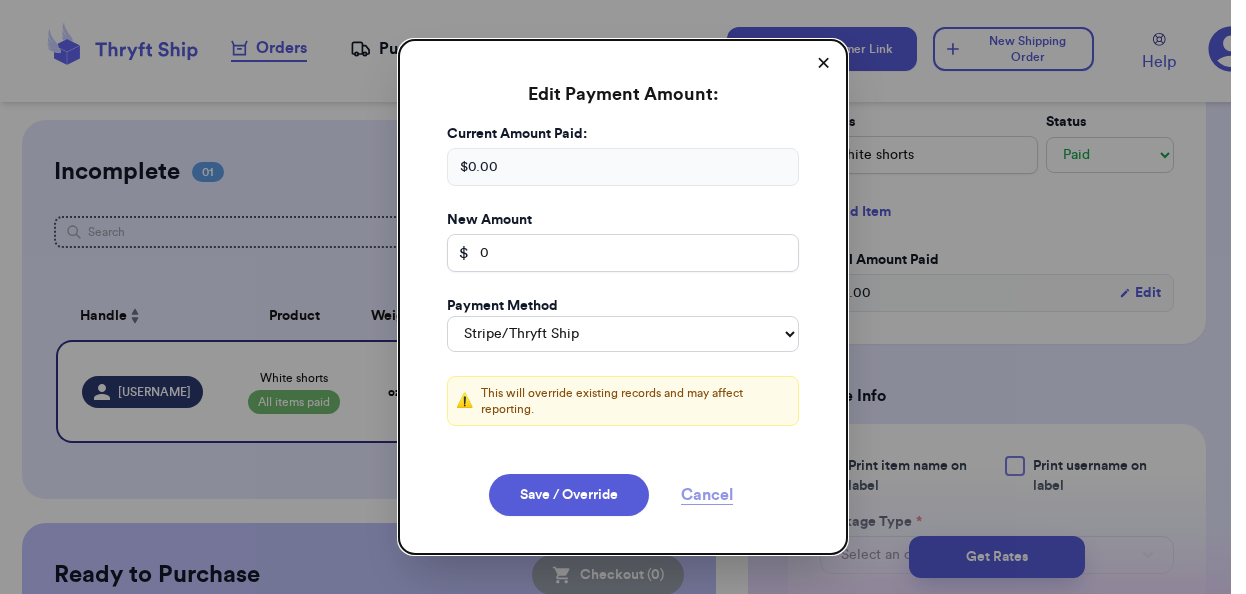 click on "Cancel" at bounding box center (707, 495) 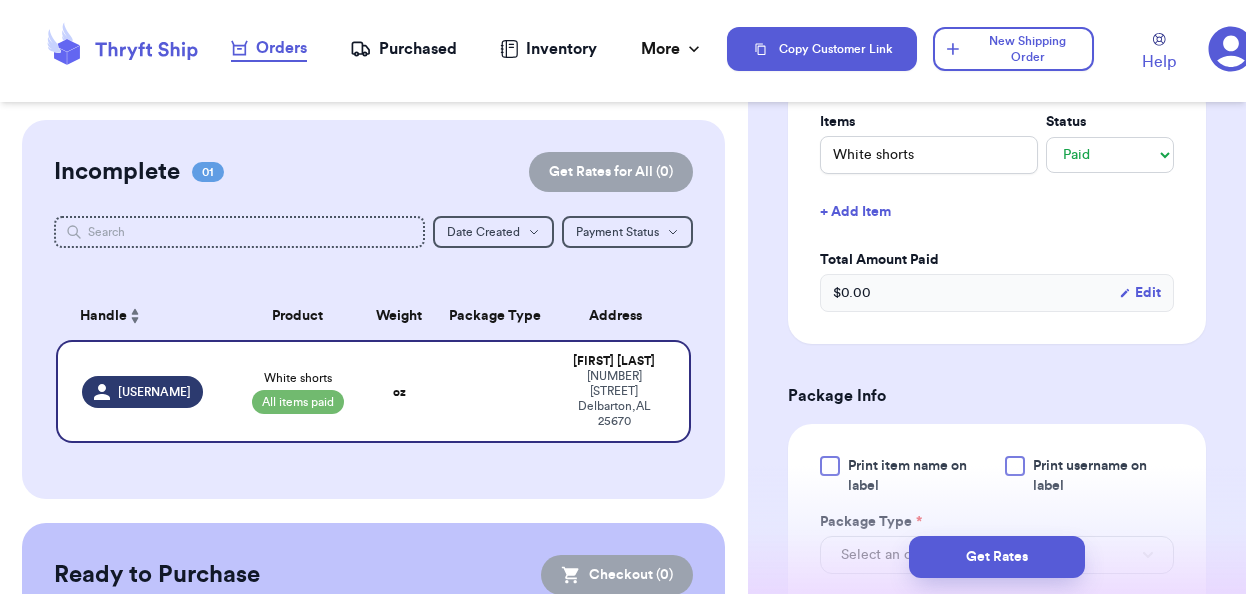 type 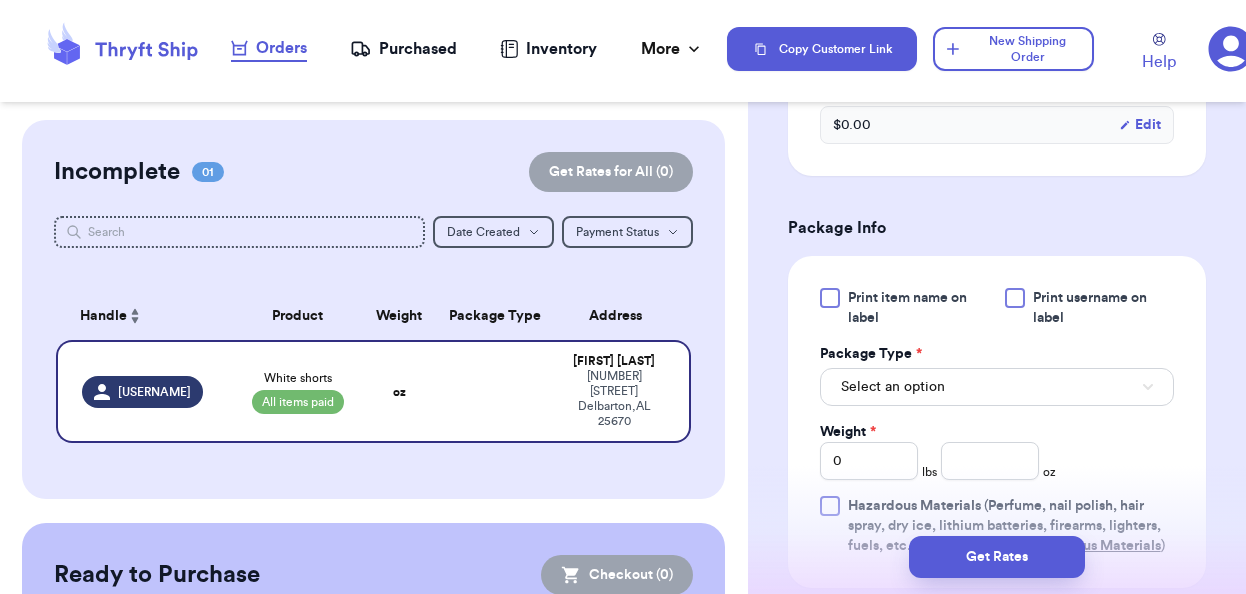 scroll, scrollTop: 699, scrollLeft: 0, axis: vertical 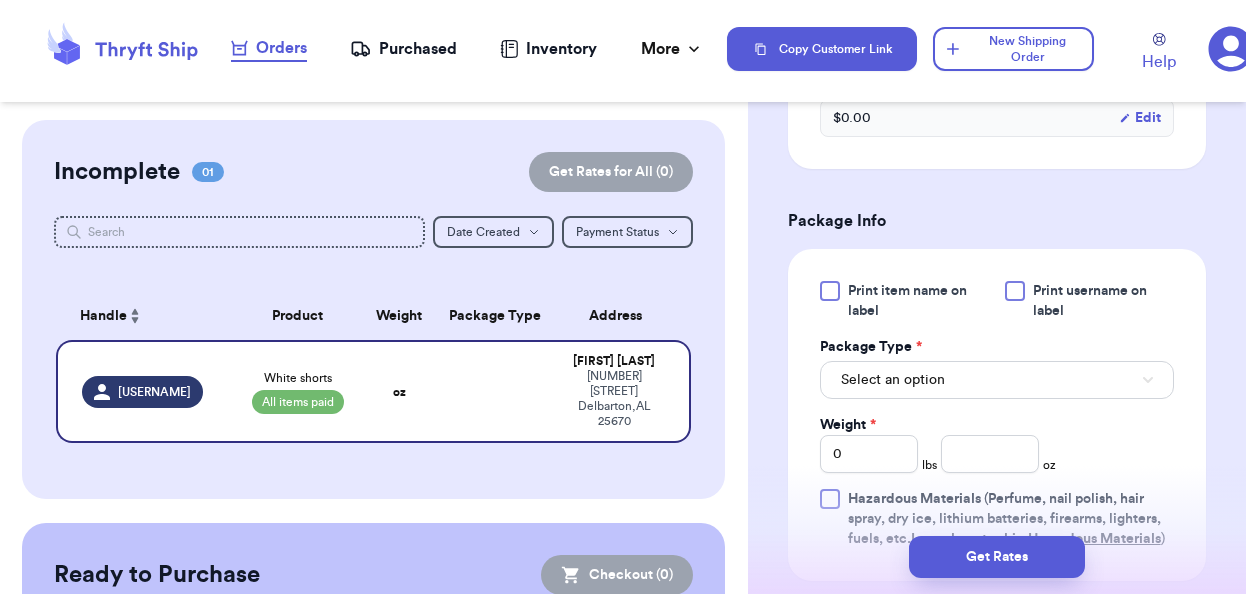 click at bounding box center (830, 291) 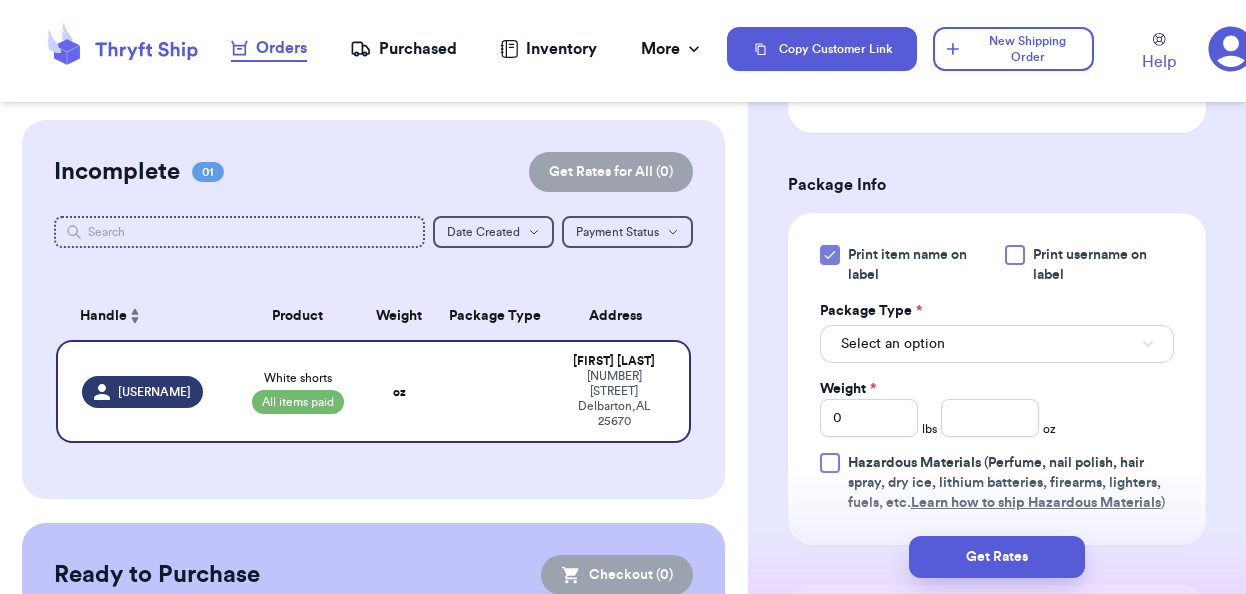 scroll, scrollTop: 725, scrollLeft: 0, axis: vertical 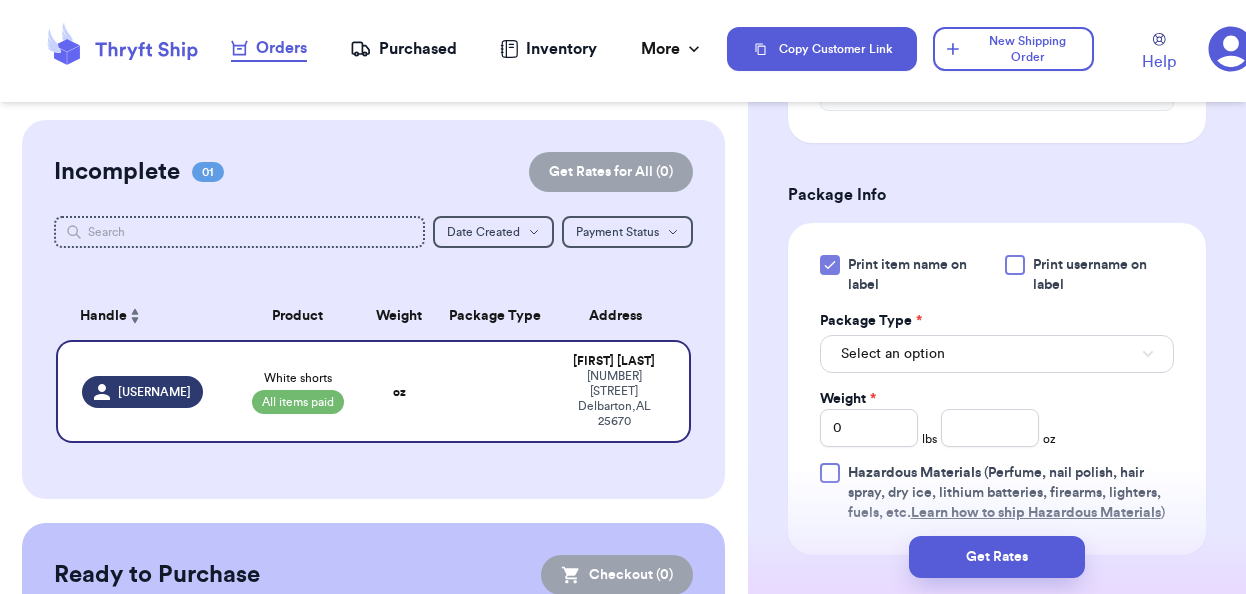 click 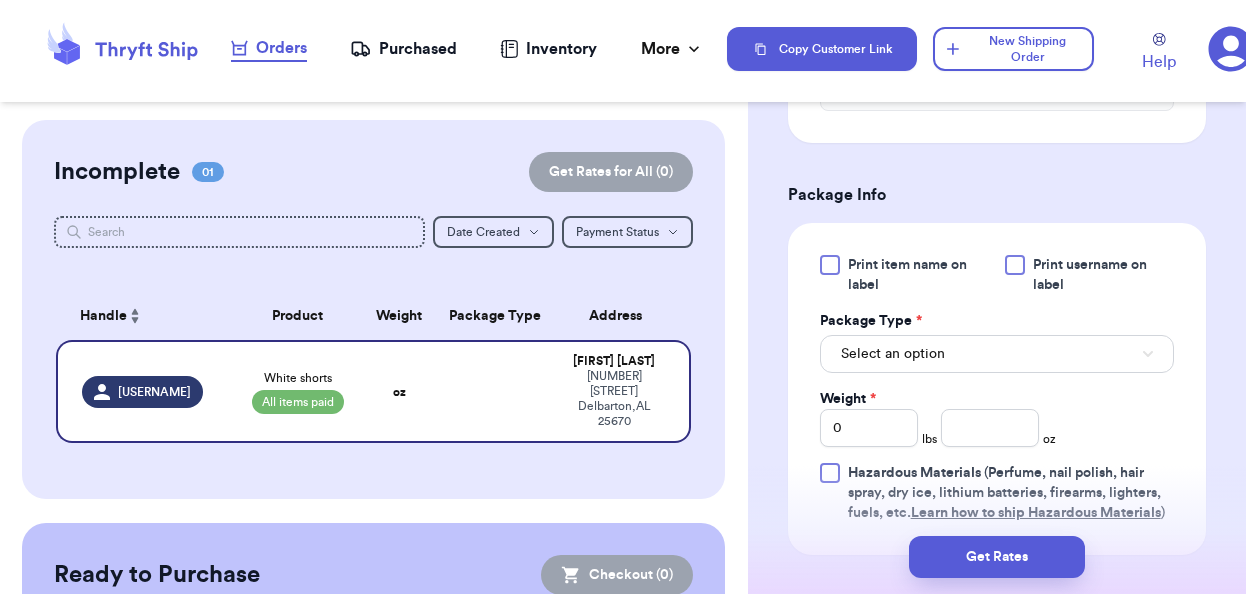 click at bounding box center [1015, 265] 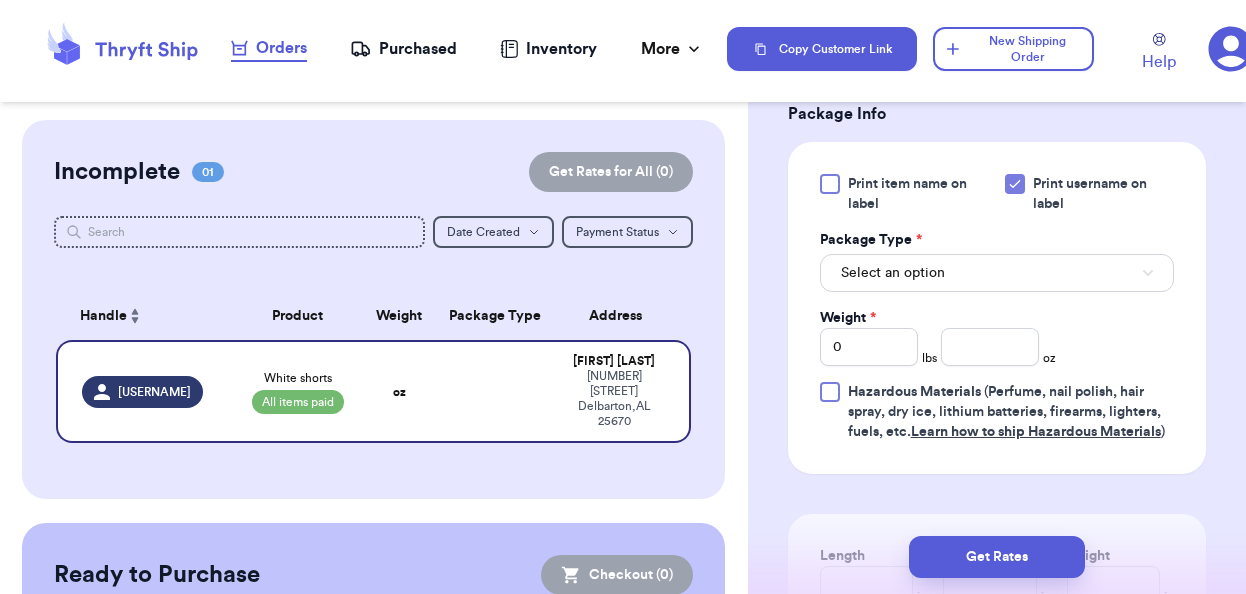 scroll, scrollTop: 812, scrollLeft: 0, axis: vertical 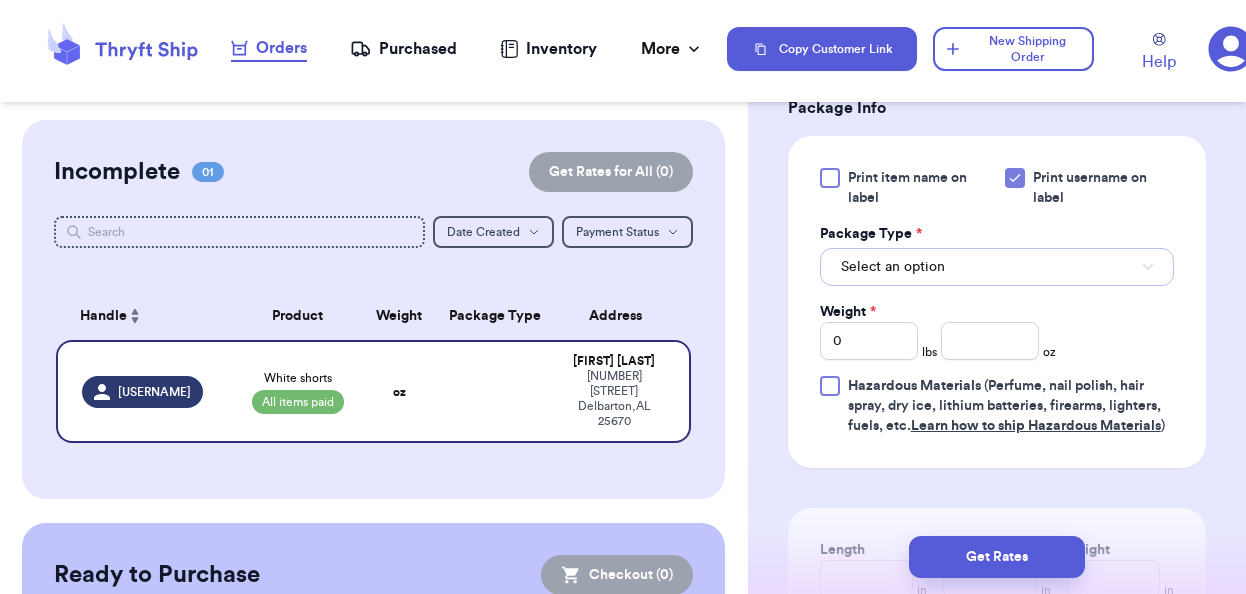 click on "Select an option" at bounding box center (997, 267) 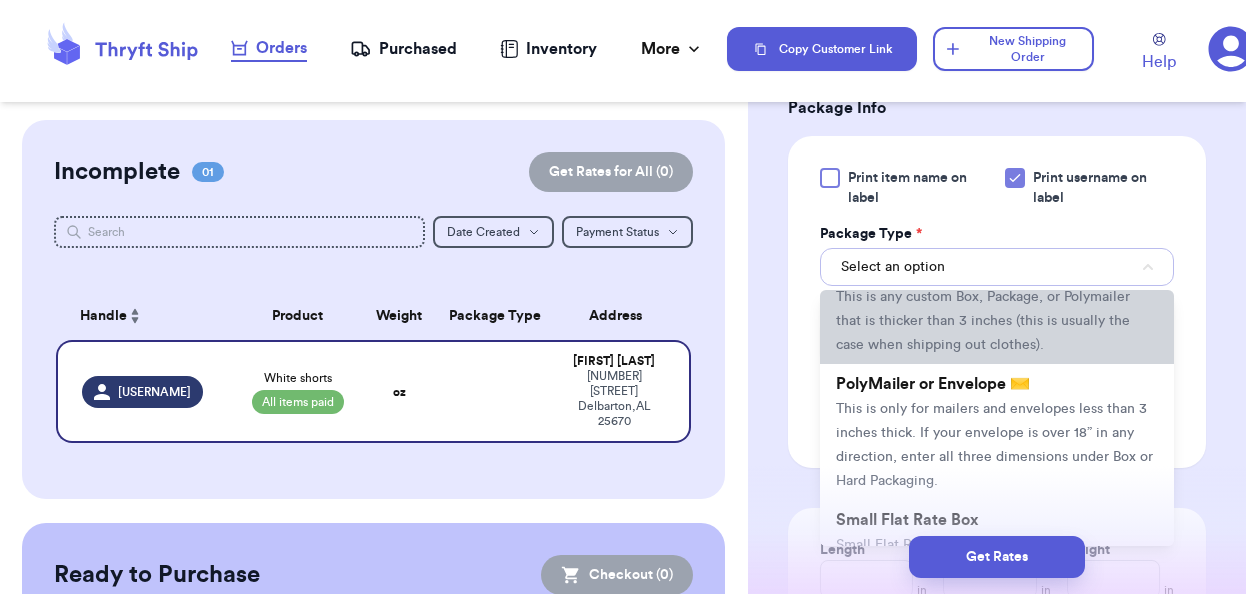 scroll, scrollTop: 84, scrollLeft: 0, axis: vertical 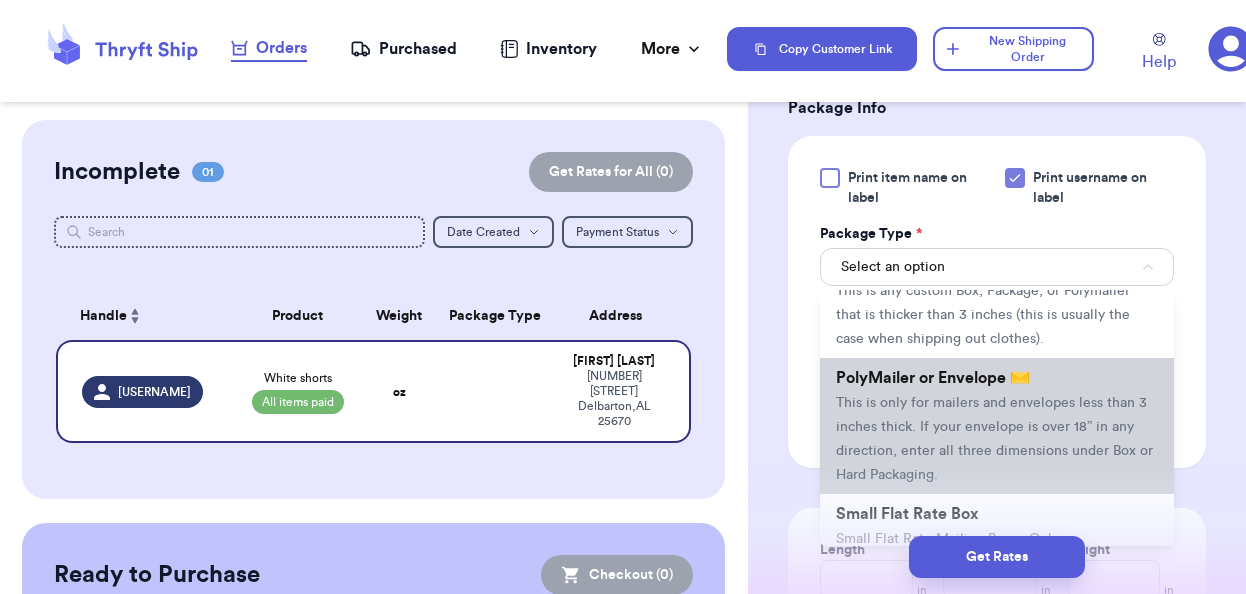 click on "This is only for mailers and envelopes less than 3 inches thick. If your envelope is over 18” in any direction, enter all three dimensions under Box or Hard Packaging." at bounding box center (994, 439) 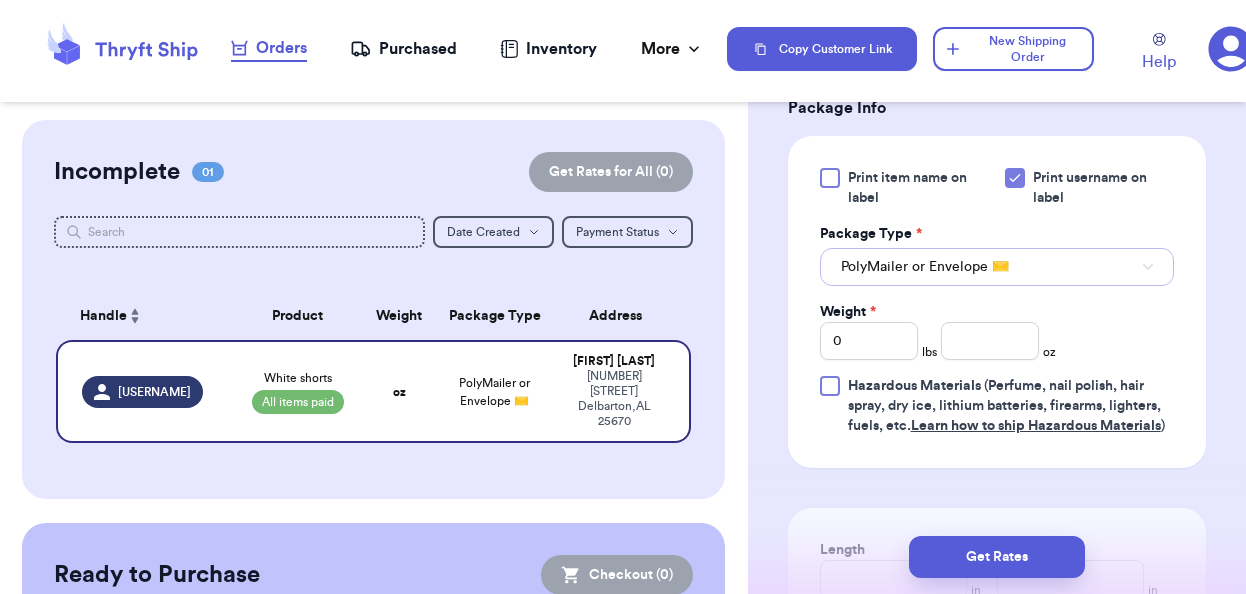 click on "PolyMailer or Envelope ✉️" at bounding box center [997, 267] 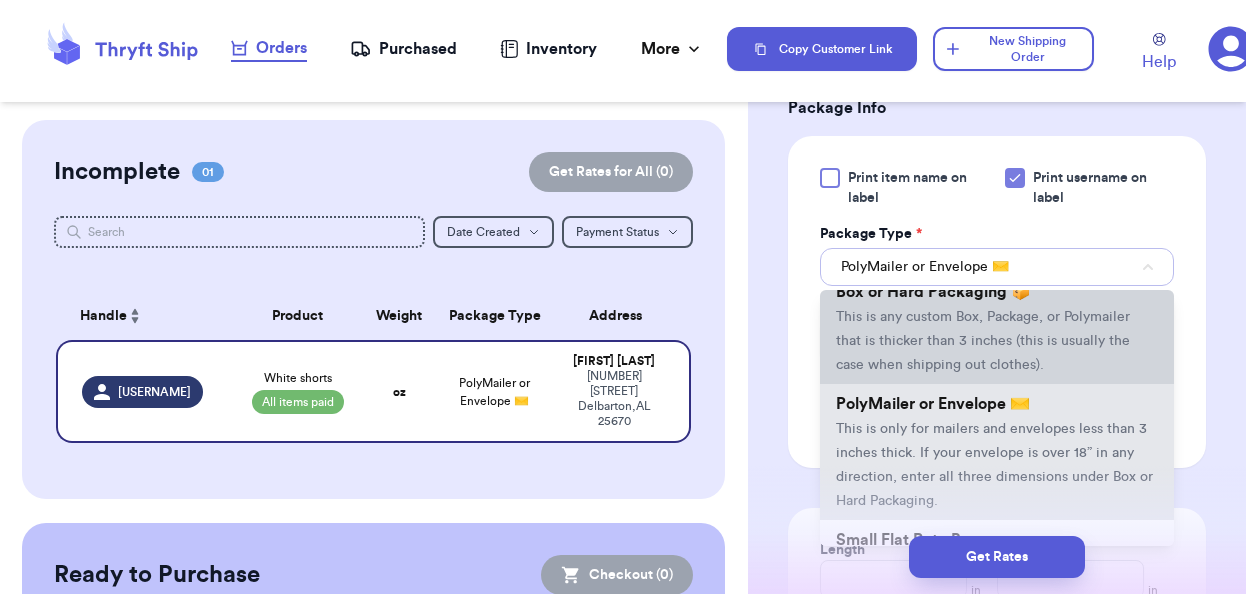 scroll, scrollTop: 72, scrollLeft: 0, axis: vertical 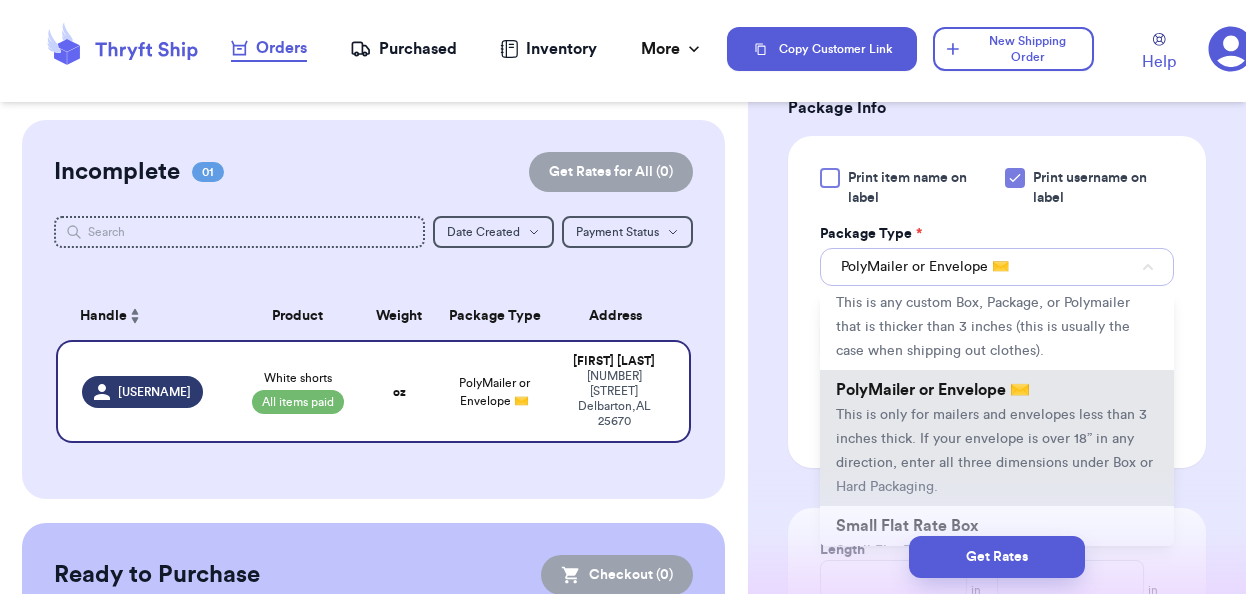 type 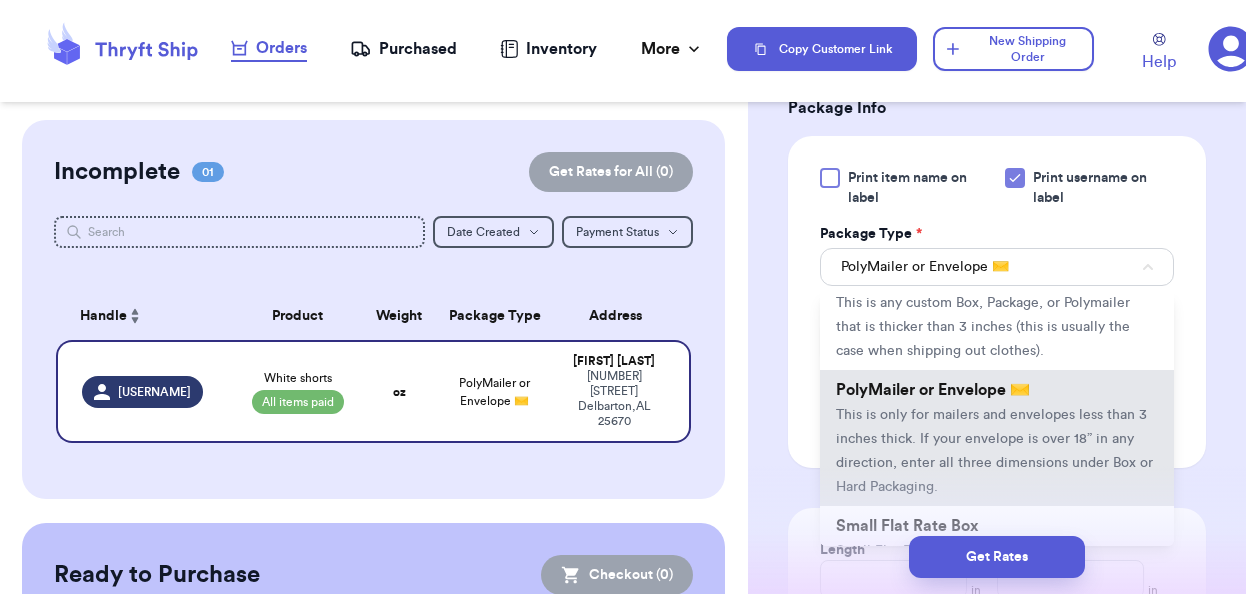 click on "Print item name on label Print username on label Package Type * PolyMailer or Envelope ✉️ Select a package Box or Hard Packaging 📦 This is any custom Box, Package, or Polymailer that is thicker than 3 inches (this is usually the case when shipping out clothes). PolyMailer or Envelope ✉️ This is only for mailers and envelopes less than 3 inches thick. If your envelope is over 18” in any direction, enter all three dimensions under Box or Hard Packaging. Small Flat Rate Box Small Flat Rate Mailing Boxes Only Medium Flat Rate Box Medium Flat Rate Mailing Boxes Only Large Flat Rate Box Large Flat Rate Mailing Boxes Only Flat Rate Envelope Non-padded Flat Rate Envelope including Small and Window Flat Rate Padded Envelope Flat Rate-branded Padded Envelope only Legal Flat Rate Envelope Legal Flat Rate Envelope Weight * 0 lbs oz Hazardous Materials   (Perfume, nail polish, hair spray, dry ice, lithium batteries, firearms, lighters, fuels, etc.  Learn how to ship Hazardous Materials )" at bounding box center [997, 302] 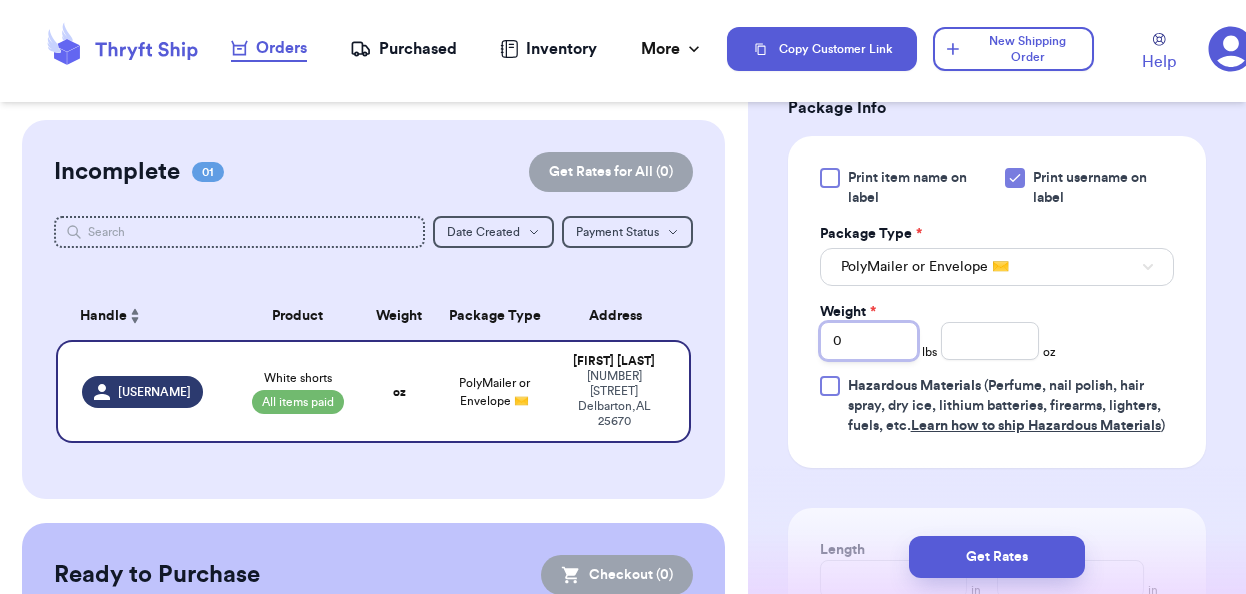 click on "0" at bounding box center [869, 341] 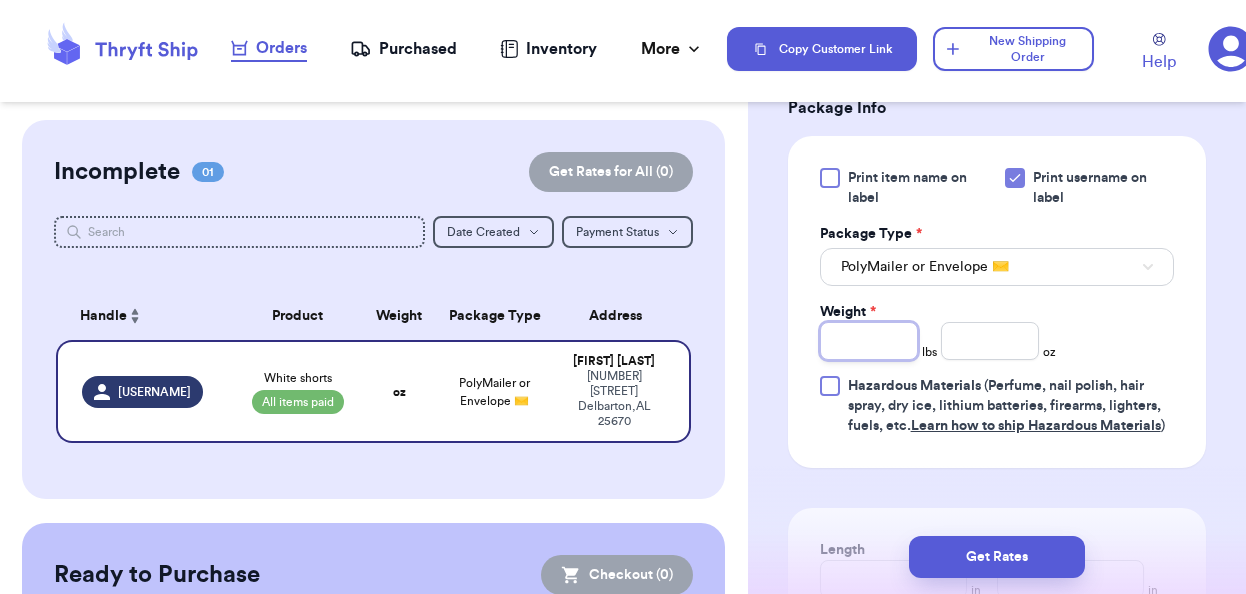 type on "5" 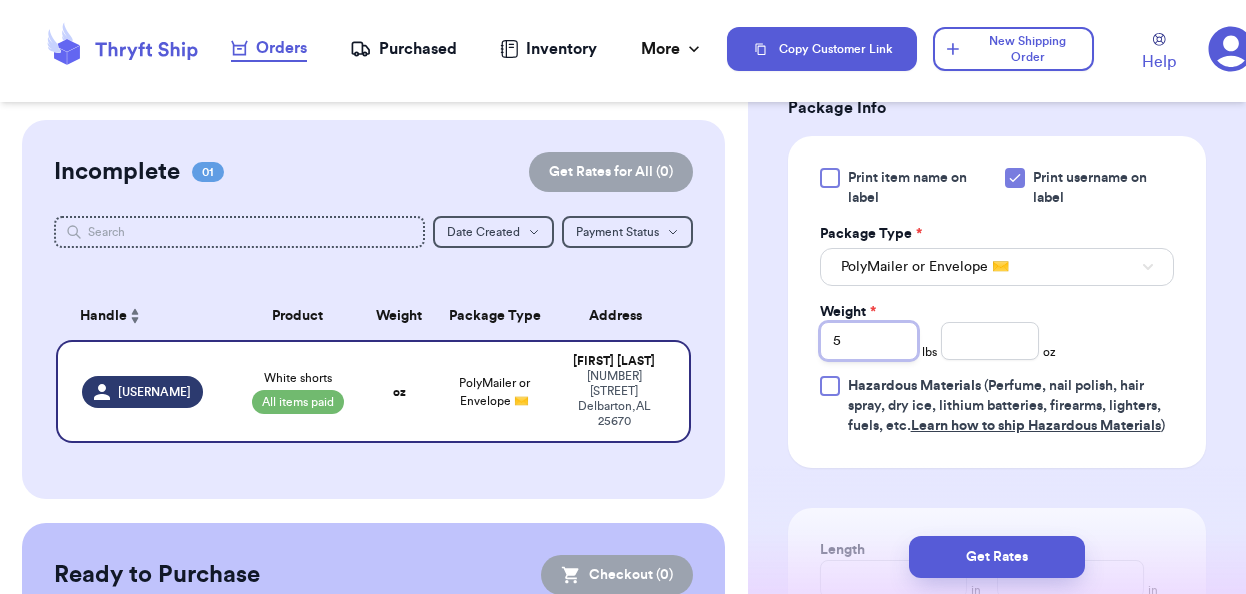 type 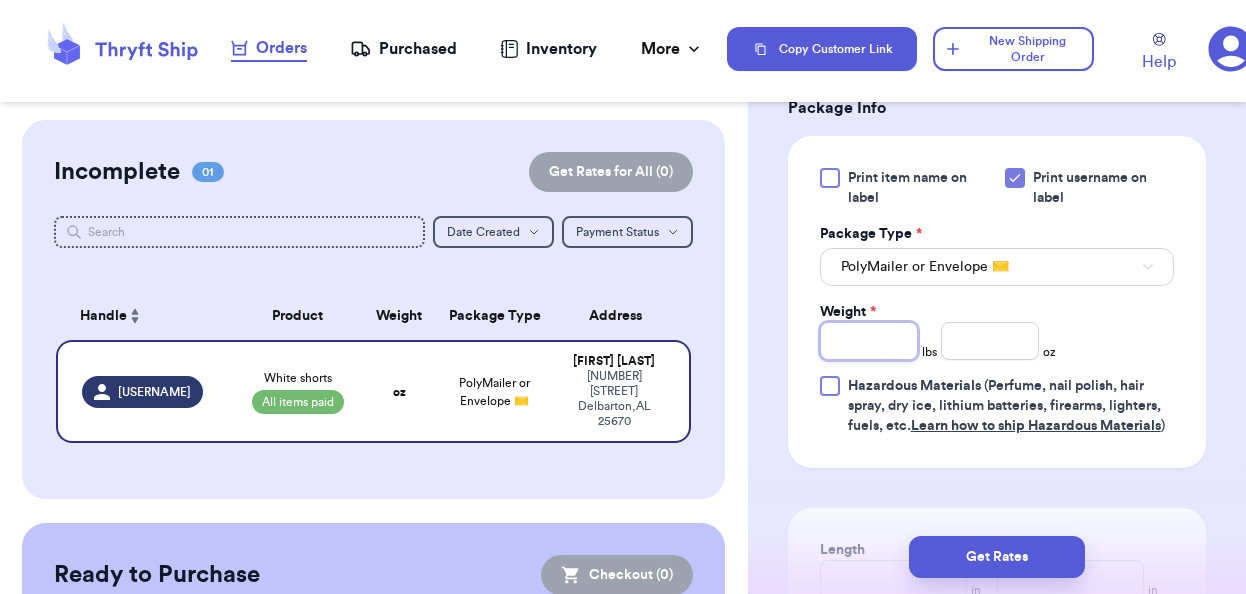 type 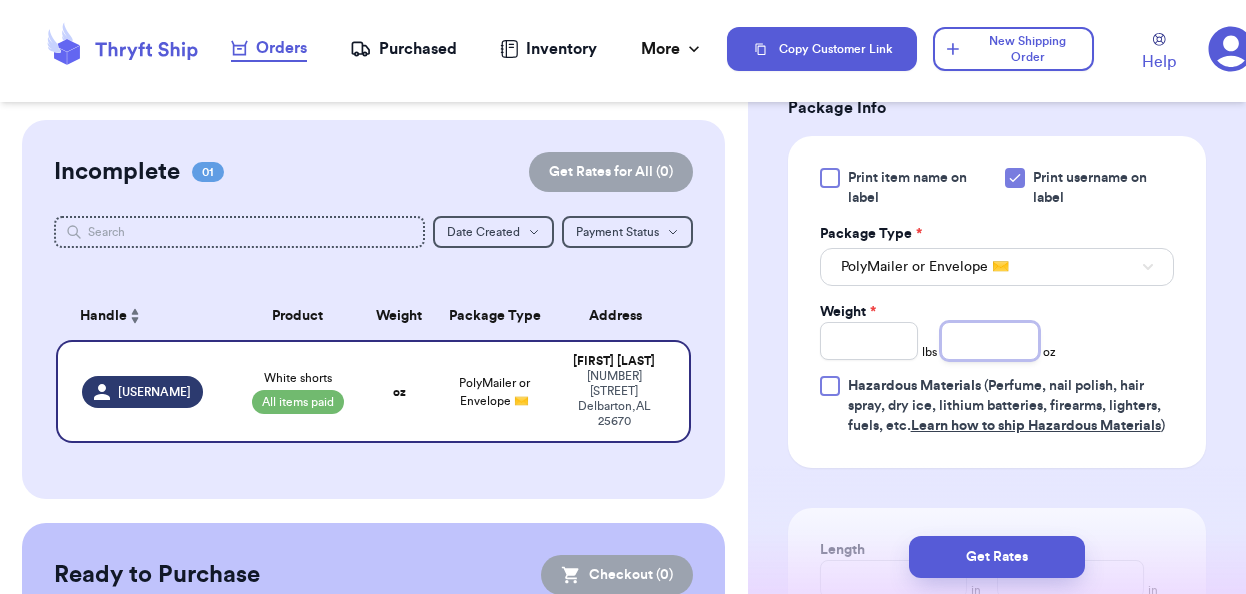 click at bounding box center [990, 341] 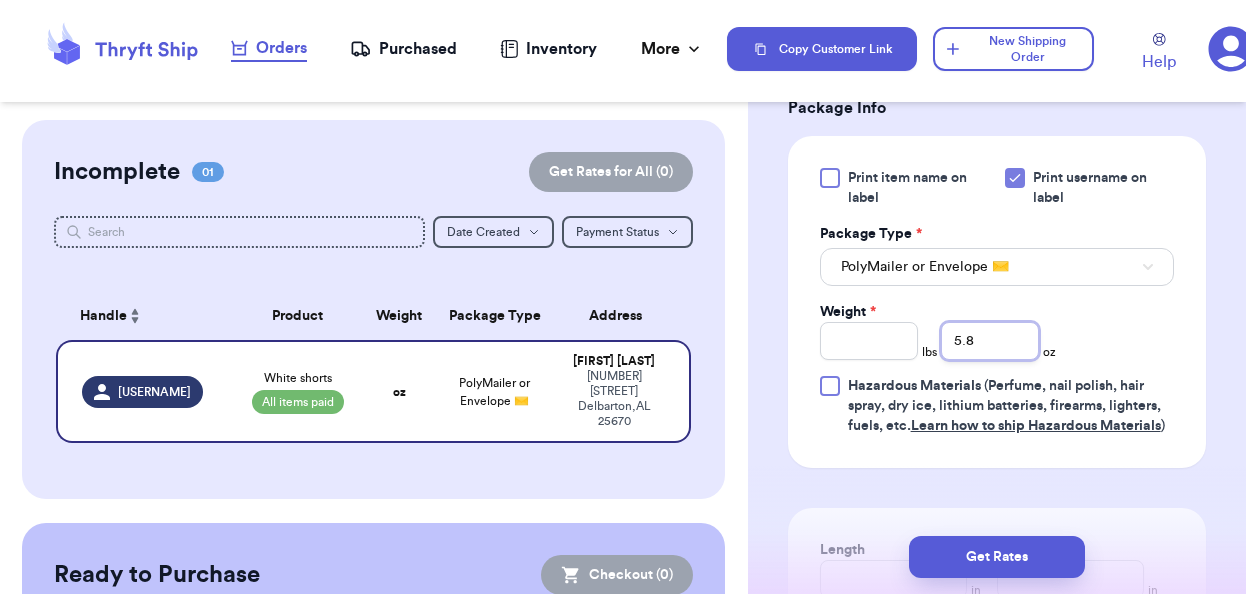 type on "5.8" 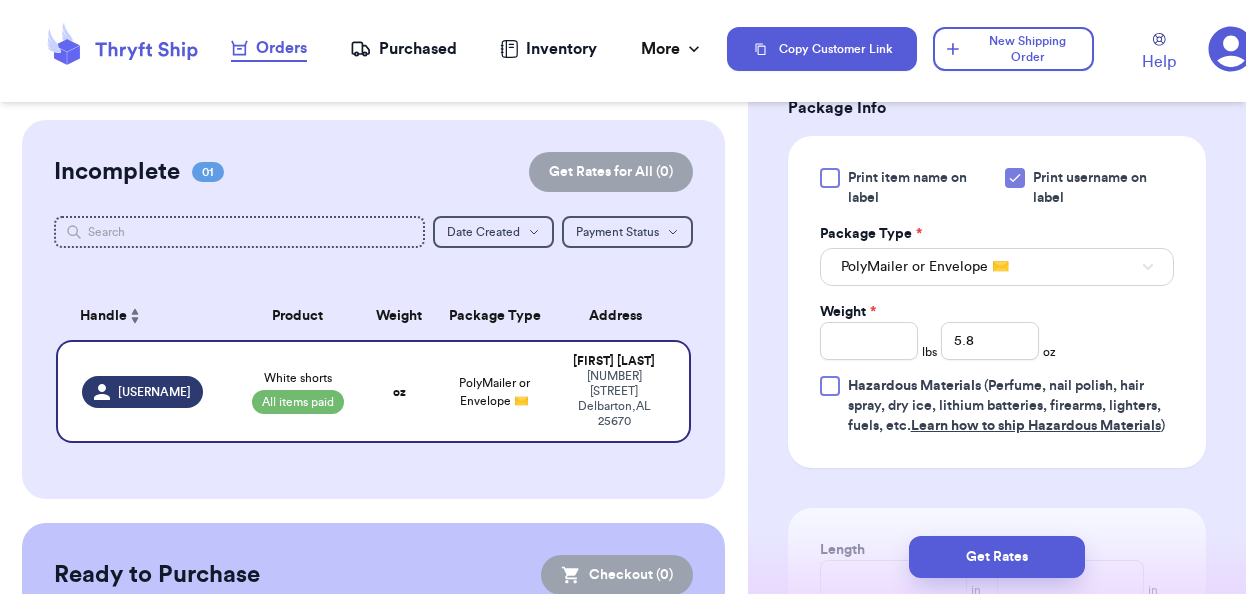 click on "Print item name on label Print username on label Package Type * PolyMailer or Envelope ✉️ Weight * lbs 5.8 oz Hazardous Materials   (Perfume, nail polish, hair spray, dry ice, lithium batteries, firearms, lighters, fuels, etc.  Learn how to ship Hazardous Materials )" at bounding box center (997, 302) 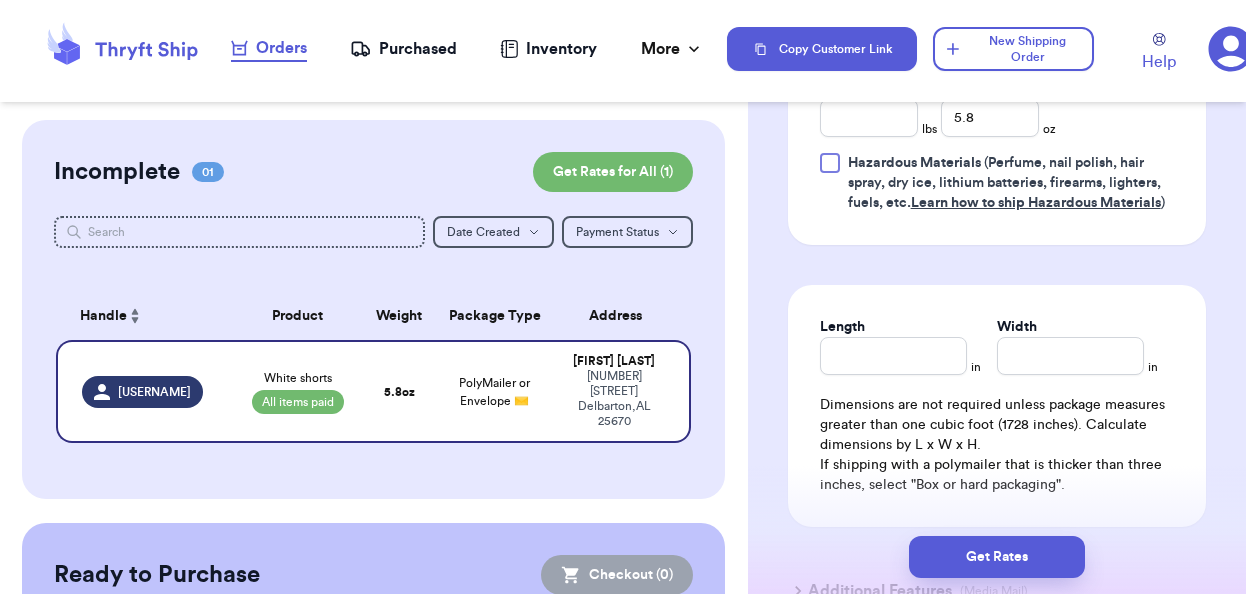 scroll, scrollTop: 1043, scrollLeft: 0, axis: vertical 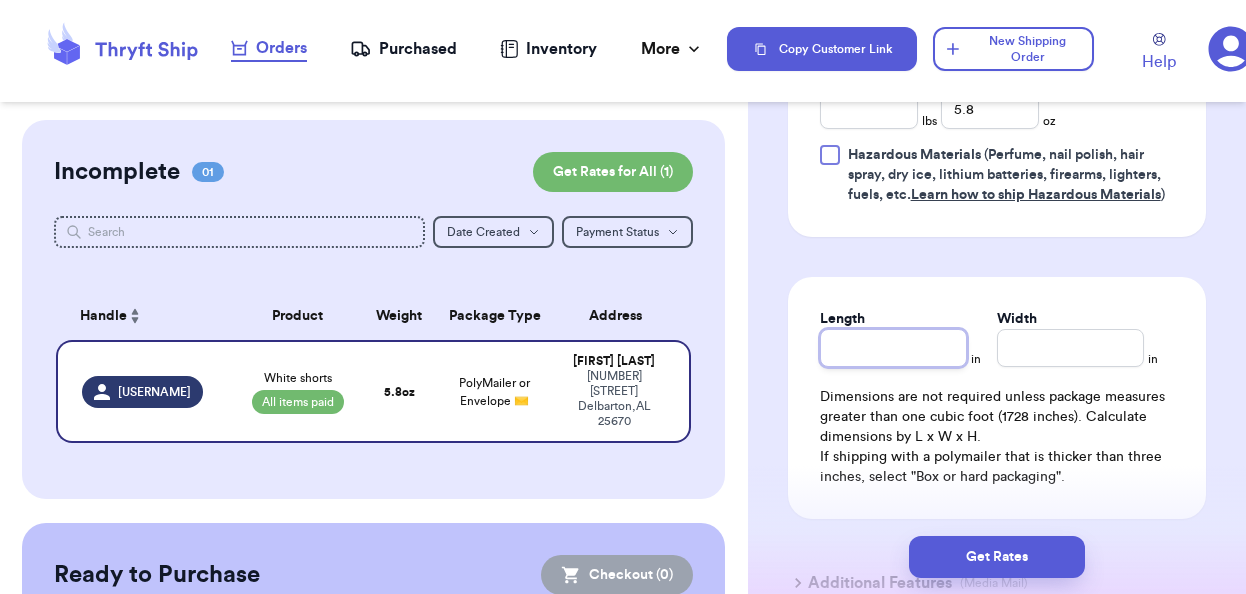 click on "Length" at bounding box center [893, 348] 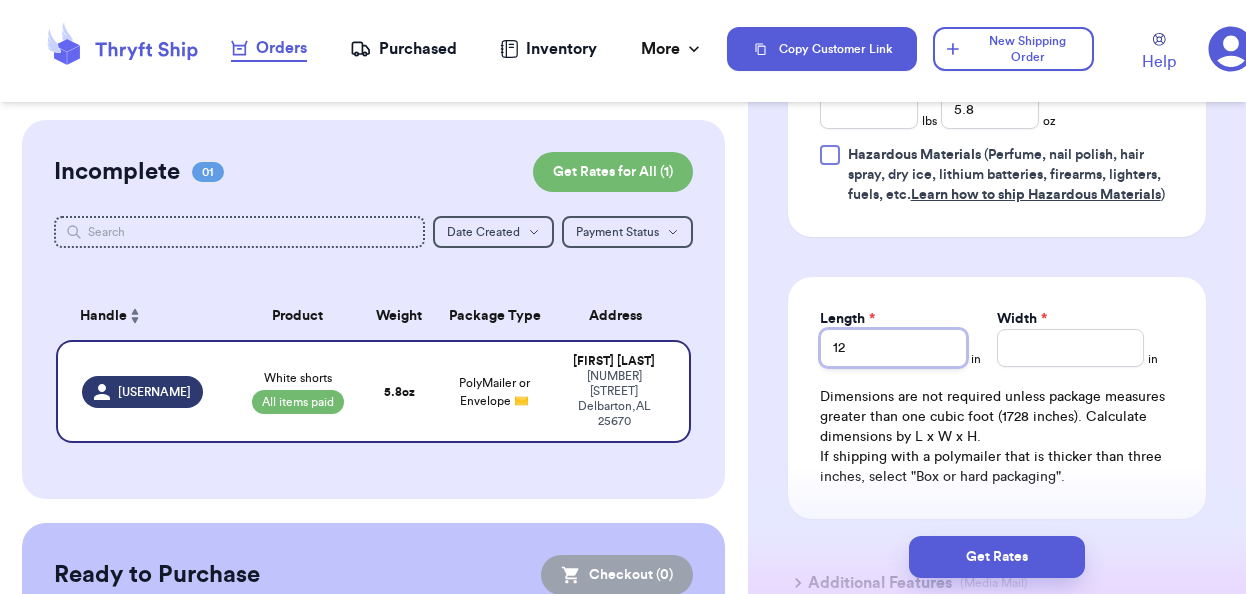 type on "12" 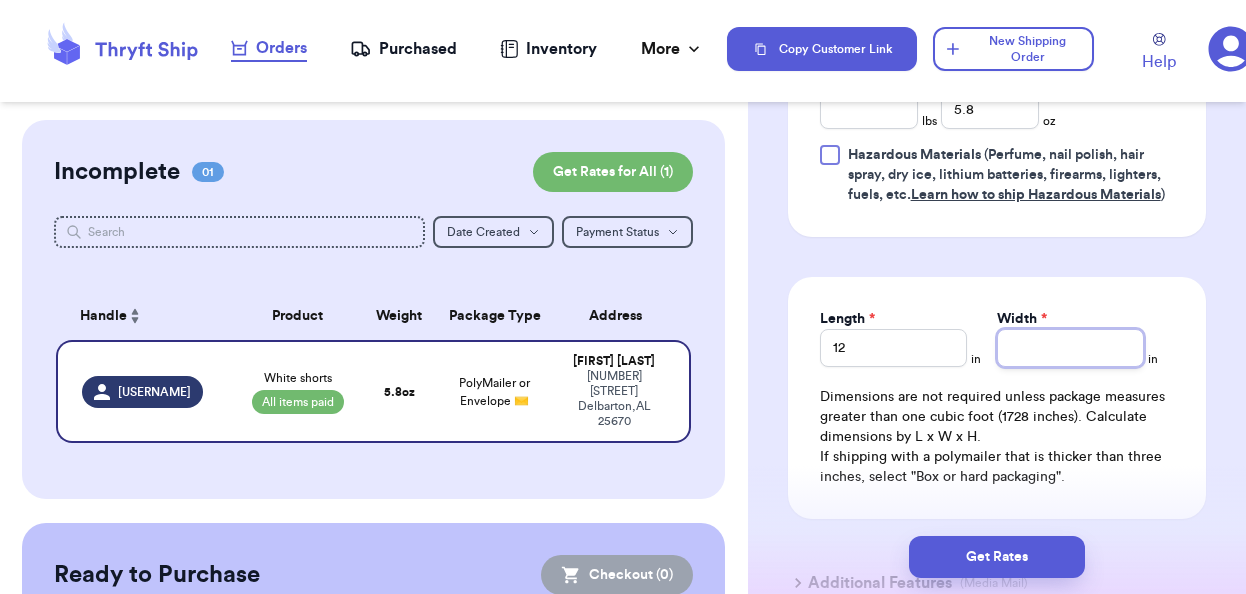 click on "Width *" at bounding box center [1070, 348] 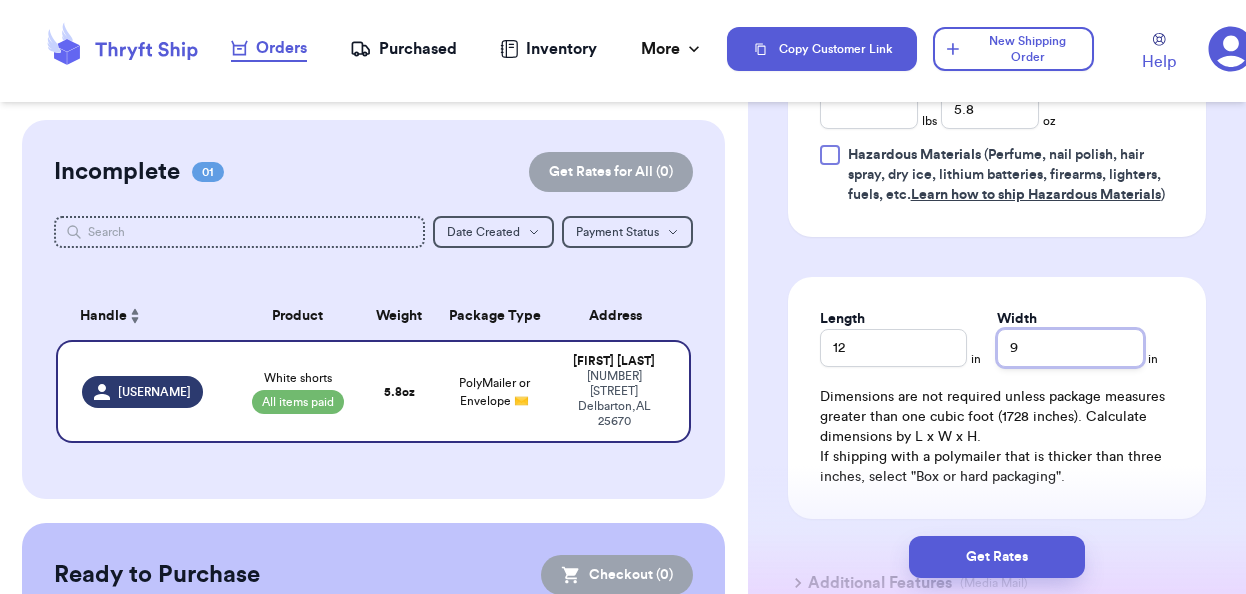 type on "9" 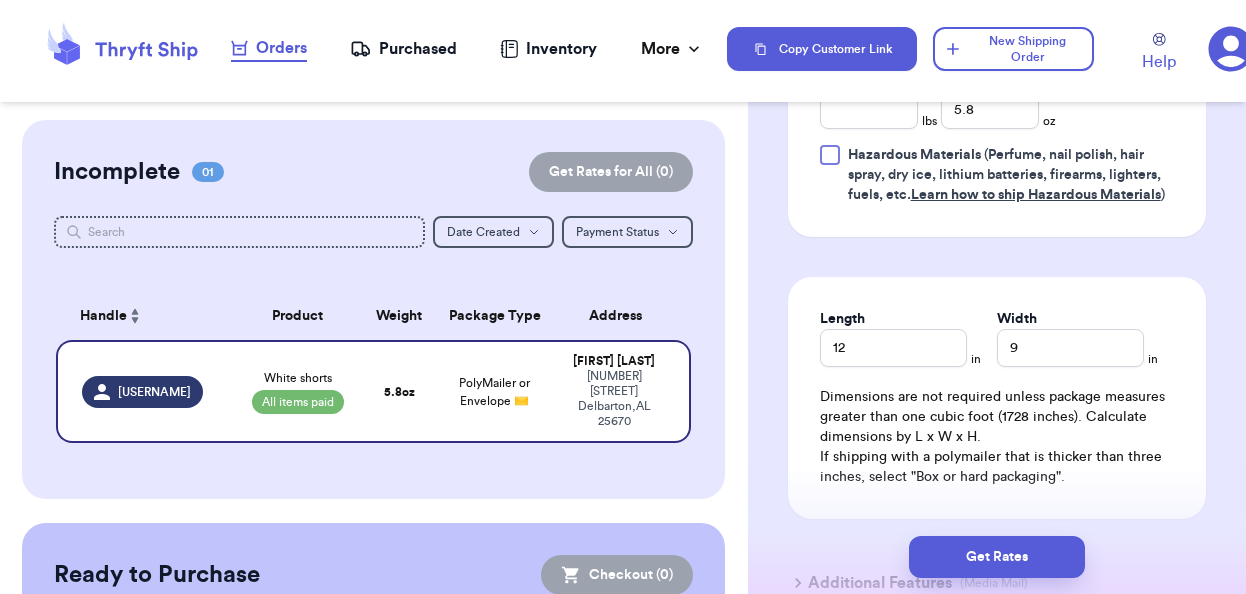 click on "Length 12 in Width 9 in Dimensions are not required unless package measures greater than one cubic foot (1728 inches). Calculate dimensions by L x W x H. If shipping with a polymailer that is thicker than three inches, select "Box or hard packaging"." at bounding box center [997, 398] 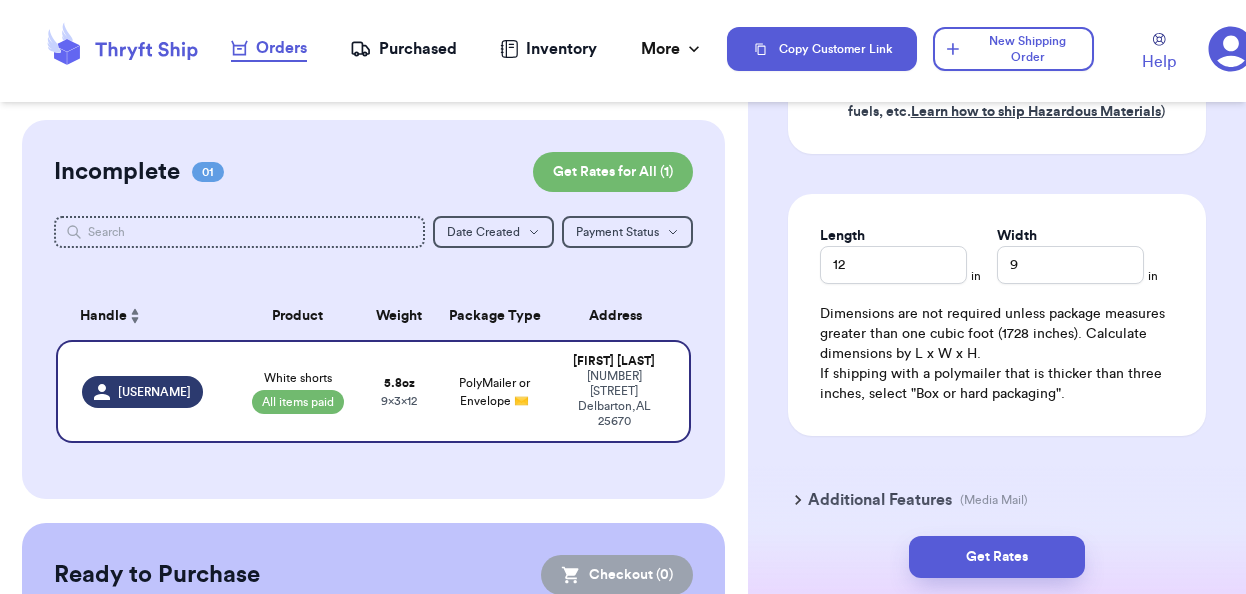 scroll, scrollTop: 1213, scrollLeft: 0, axis: vertical 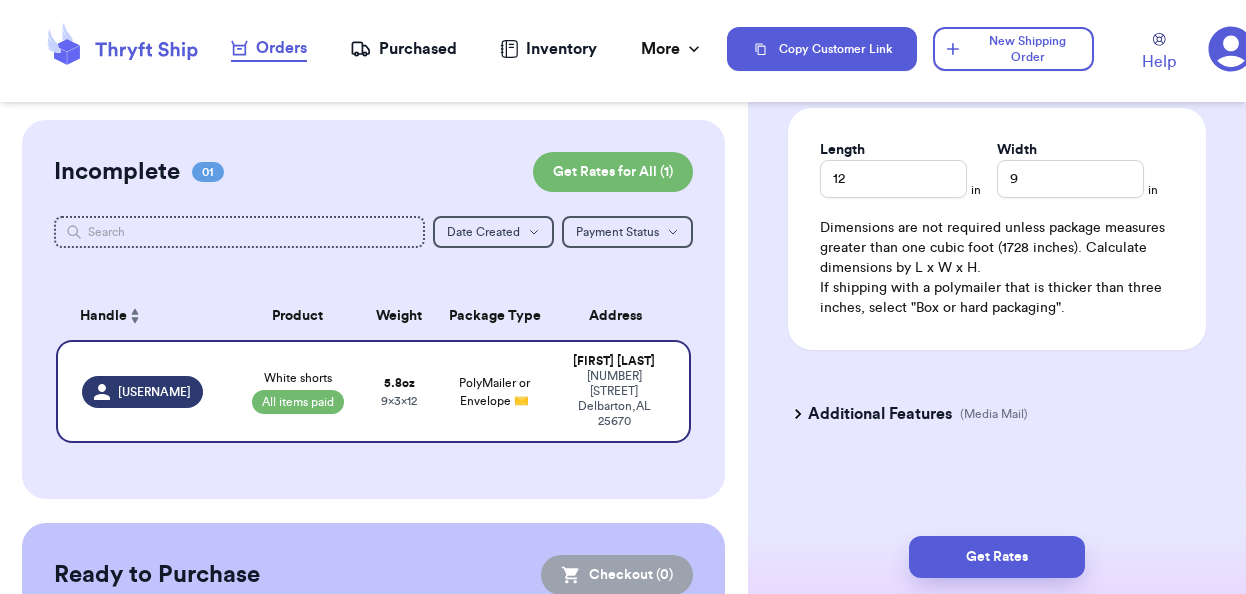 click 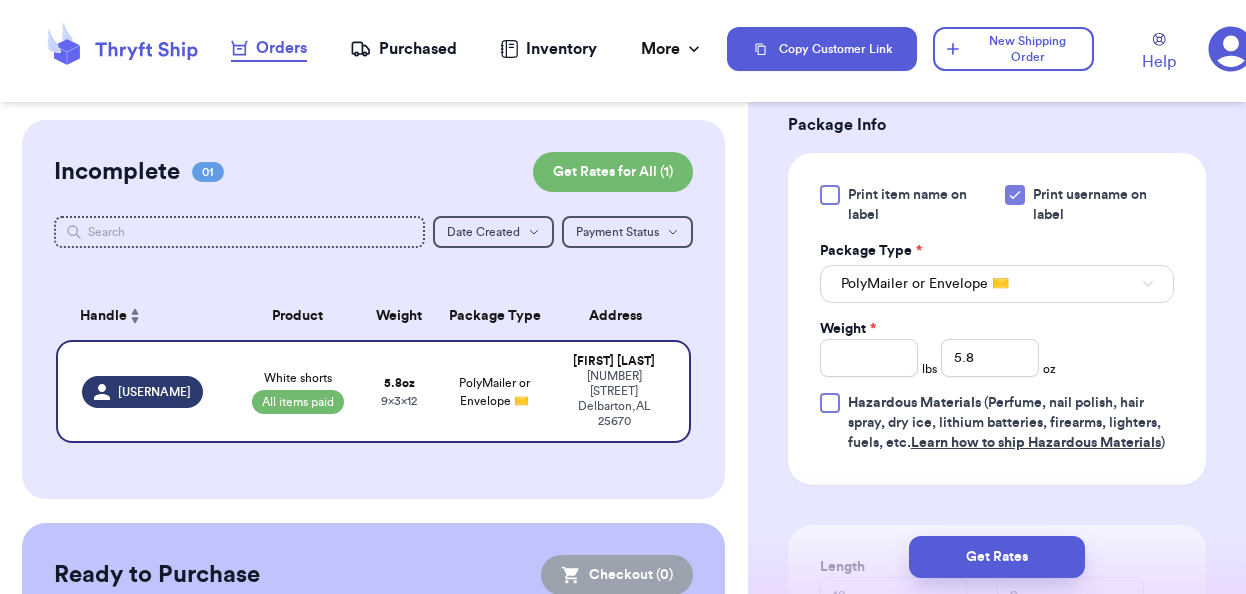 scroll, scrollTop: 824, scrollLeft: 0, axis: vertical 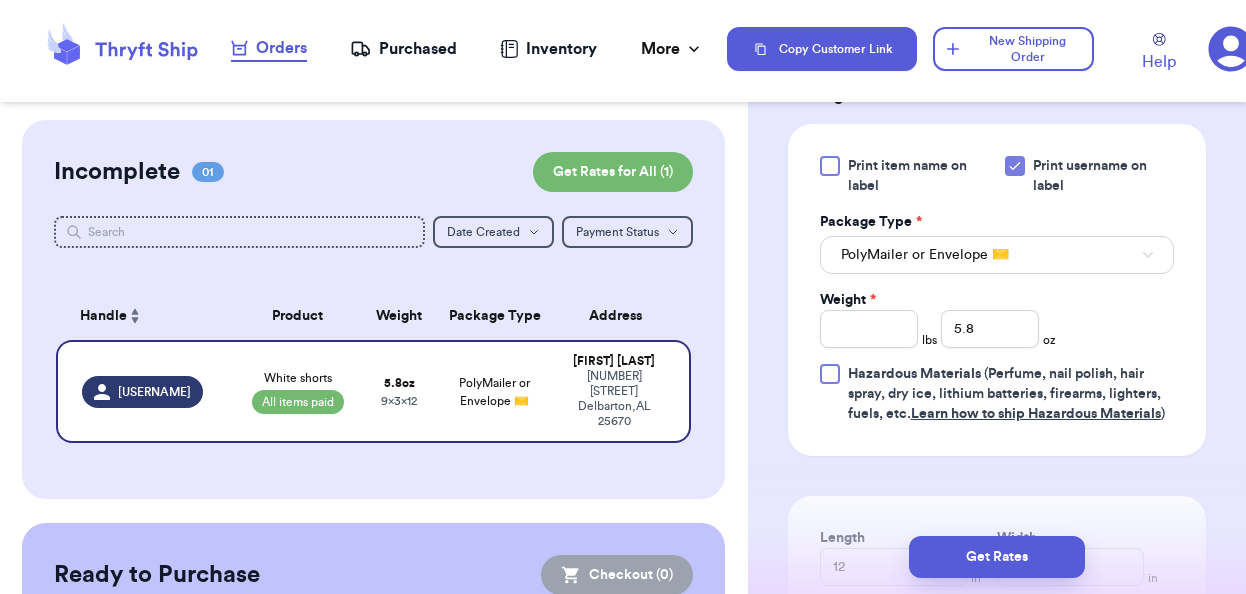 click on "Weight *" at bounding box center (869, 319) 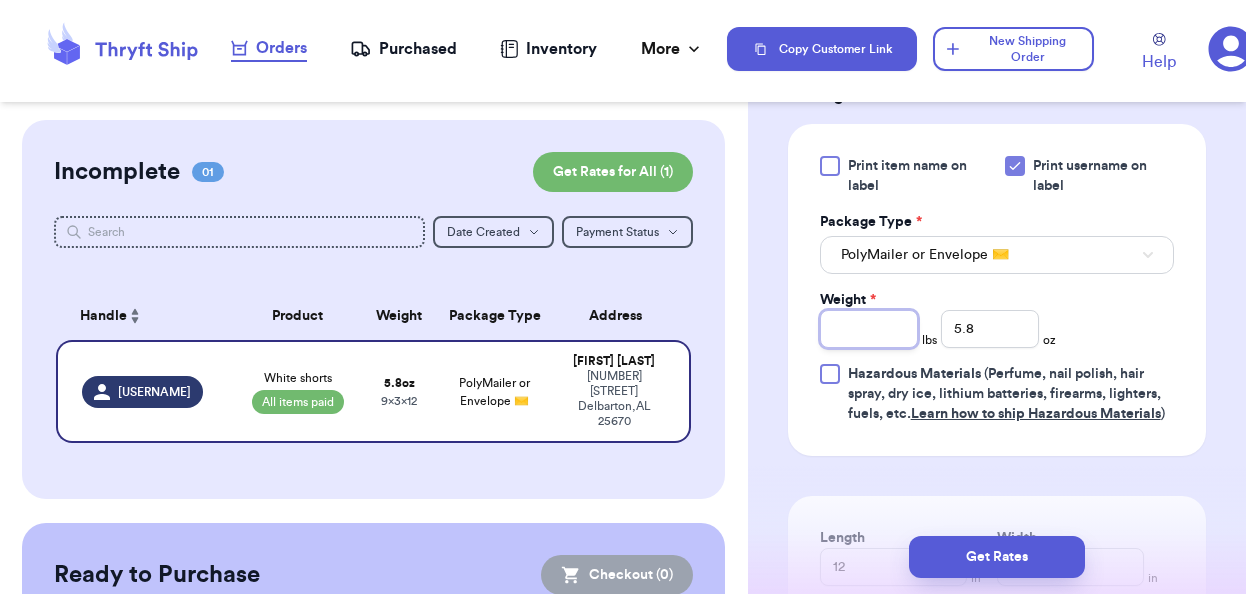 click on "Weight *" at bounding box center (869, 329) 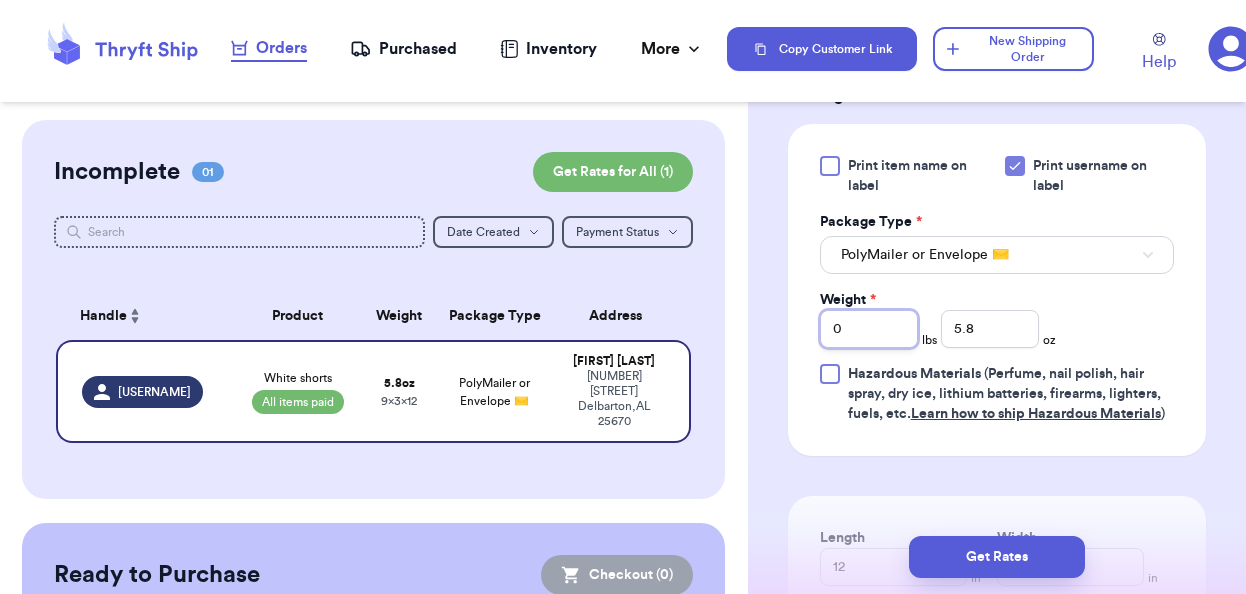 type on "0" 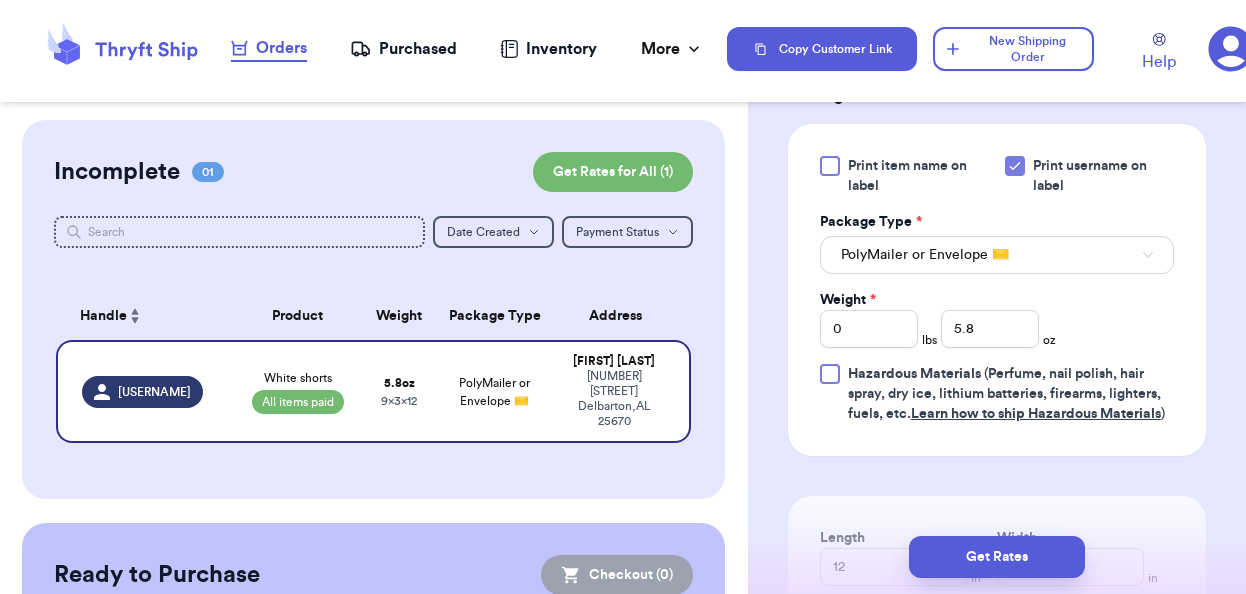 click on "Print item name on label Print username on label Package Type * PolyMailer or Envelope ✉️ Weight * 0 lbs 5.8 oz Hazardous Materials   (Perfume, nail polish, hair spray, dry ice, lithium batteries, firearms, lighters, fuels, etc.  Learn how to ship Hazardous Materials )" at bounding box center [997, 290] 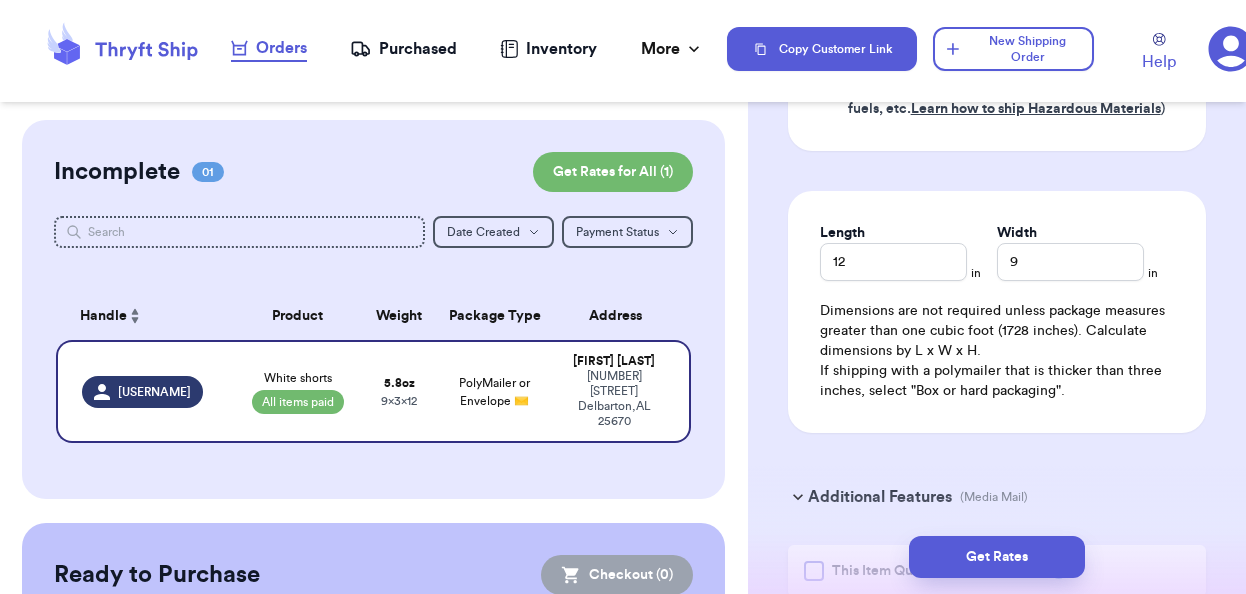 scroll, scrollTop: 1273, scrollLeft: 0, axis: vertical 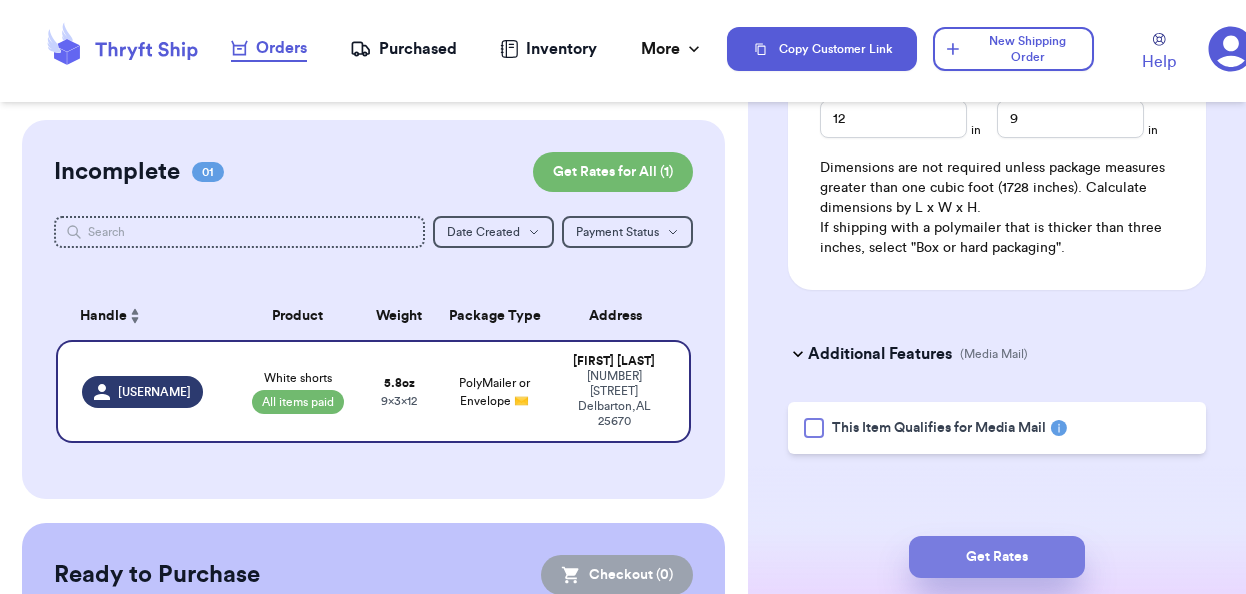 click on "Get Rates" at bounding box center (997, 557) 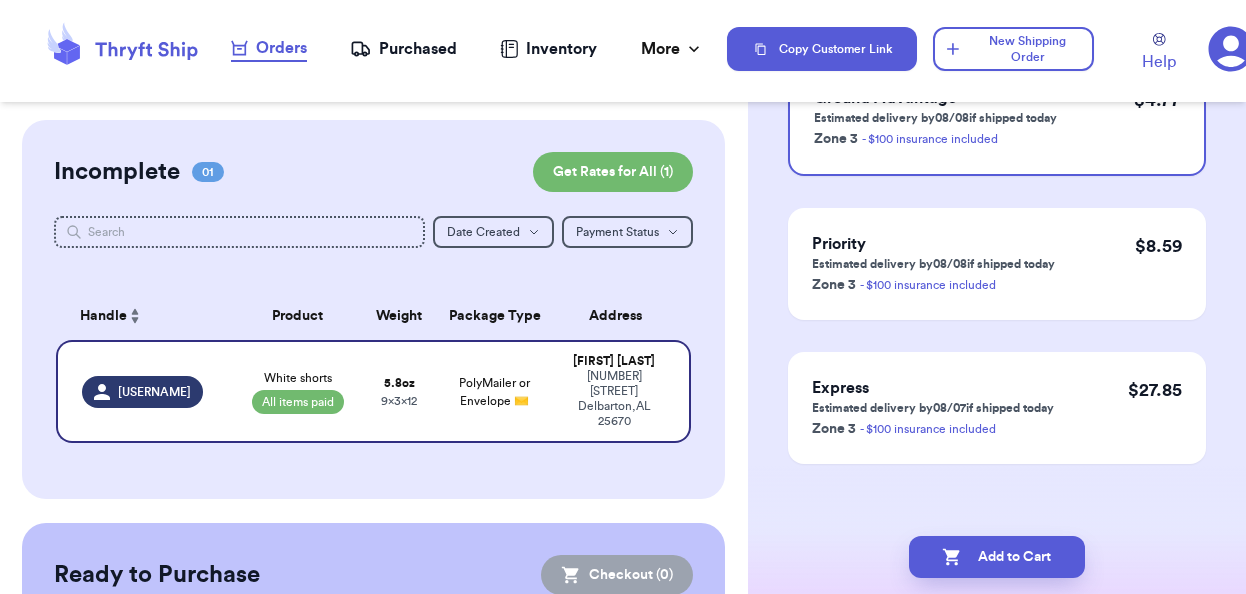 scroll, scrollTop: 0, scrollLeft: 0, axis: both 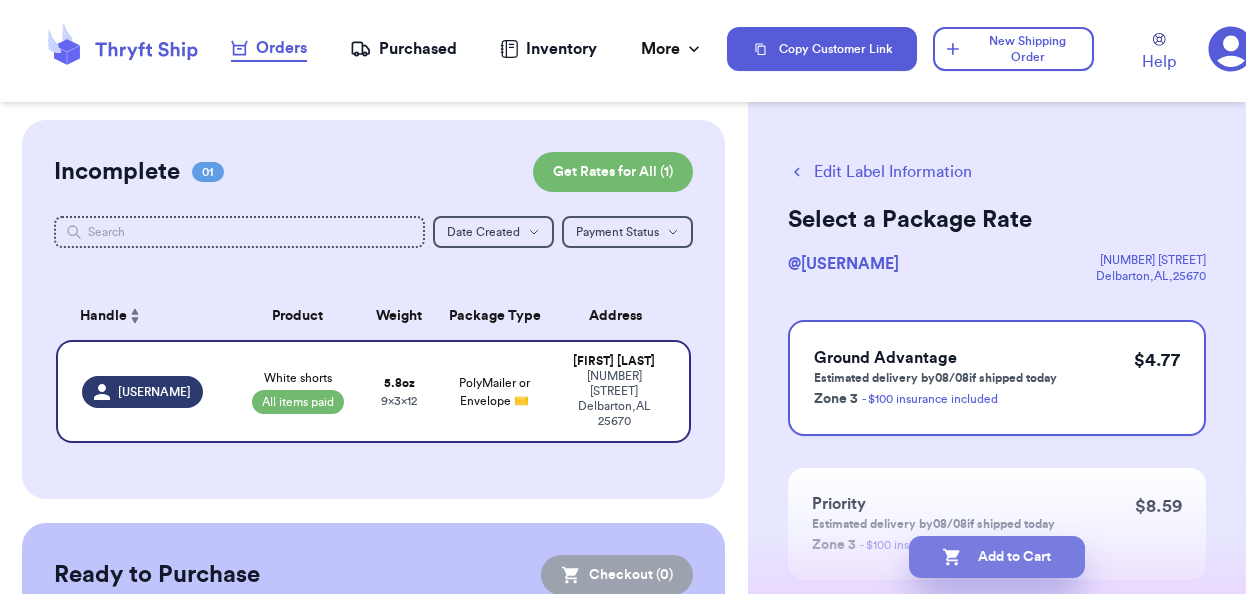 click on "Add to Cart" at bounding box center [997, 557] 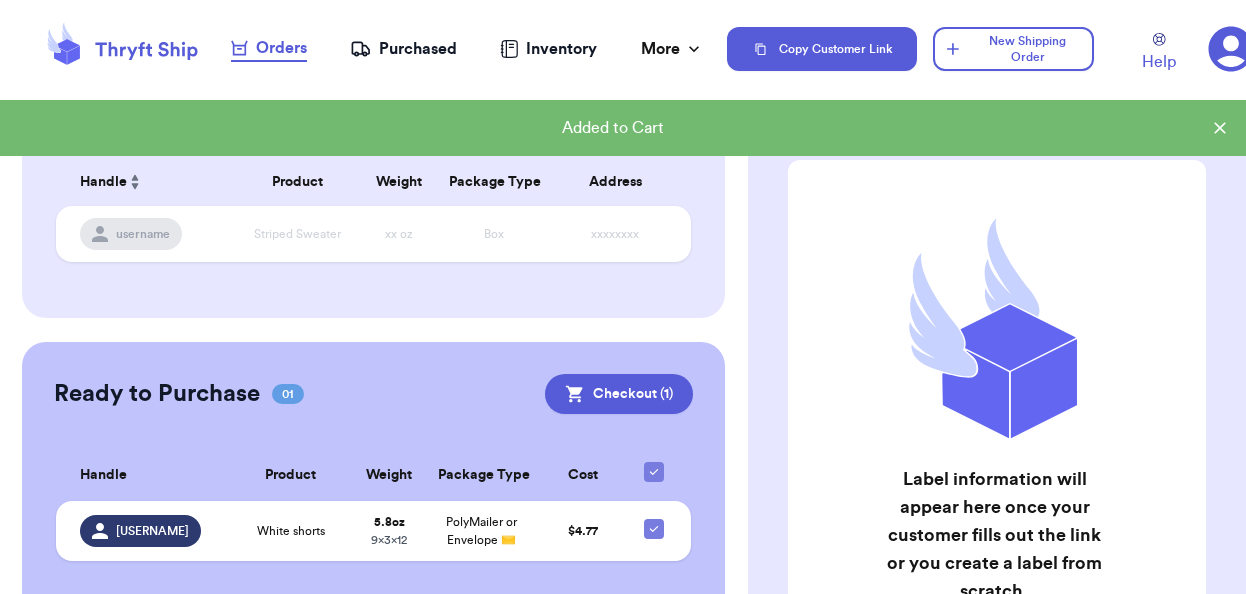 scroll, scrollTop: 179, scrollLeft: 0, axis: vertical 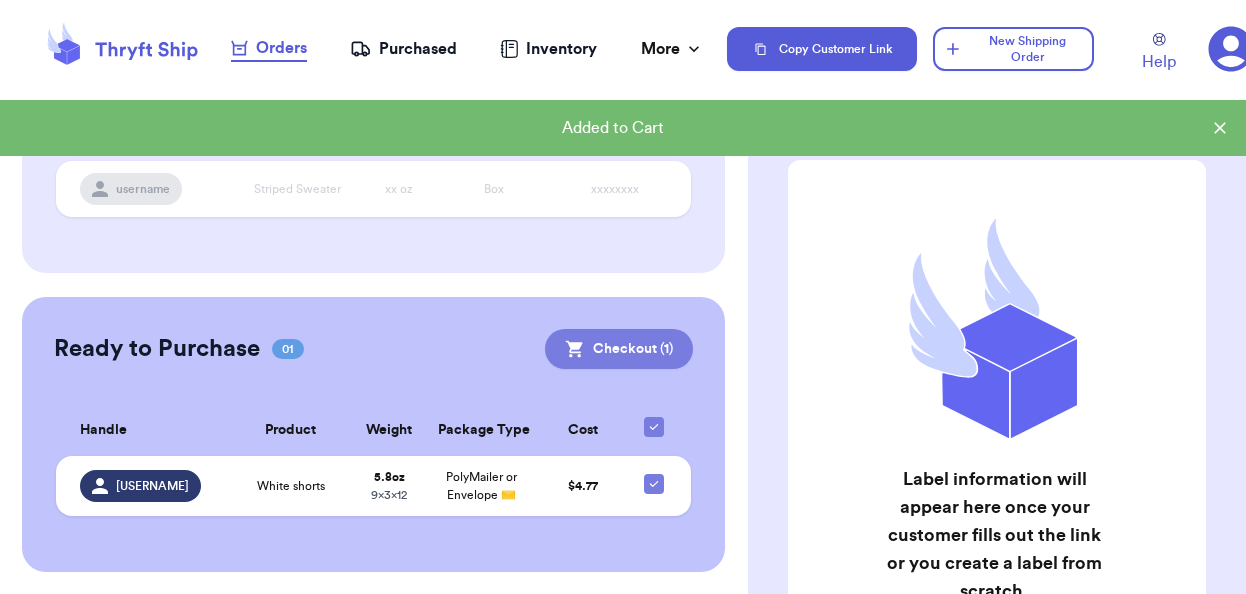 click on "Checkout ( 1 )" at bounding box center (619, 349) 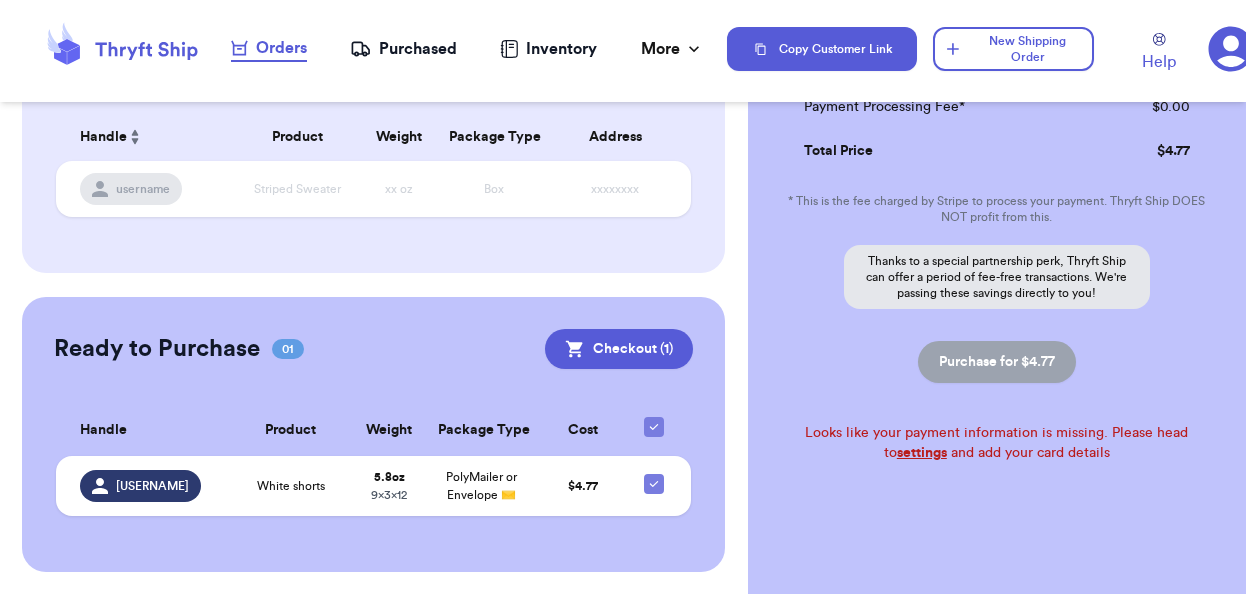 scroll, scrollTop: 400, scrollLeft: 0, axis: vertical 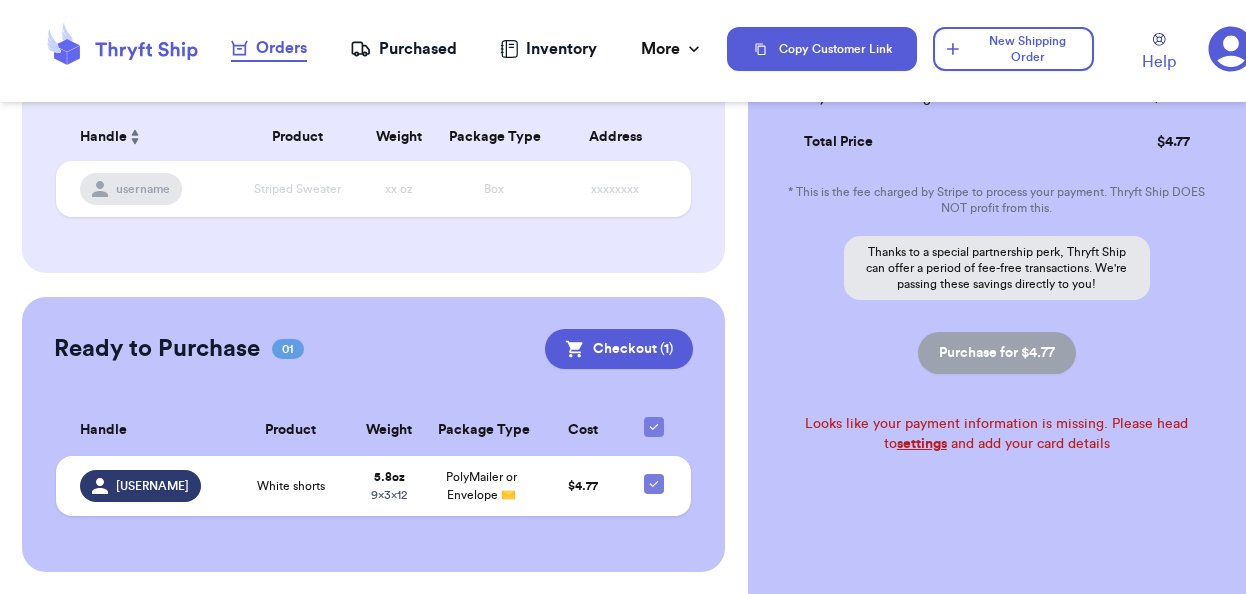click on "settings" at bounding box center [922, 444] 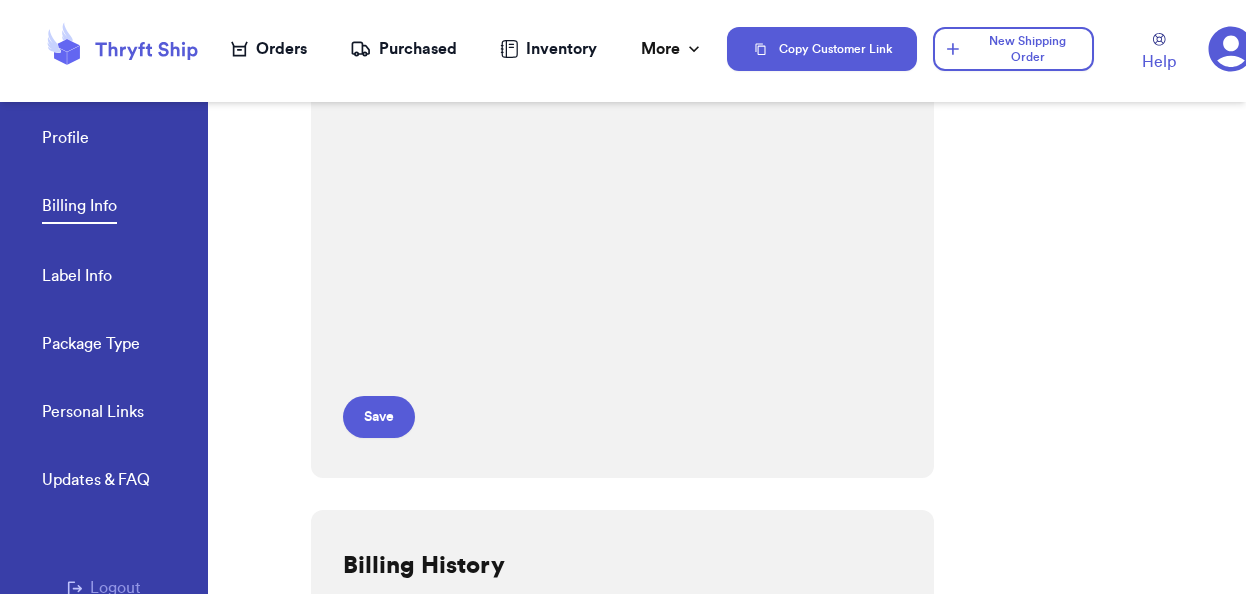 scroll, scrollTop: 297, scrollLeft: 0, axis: vertical 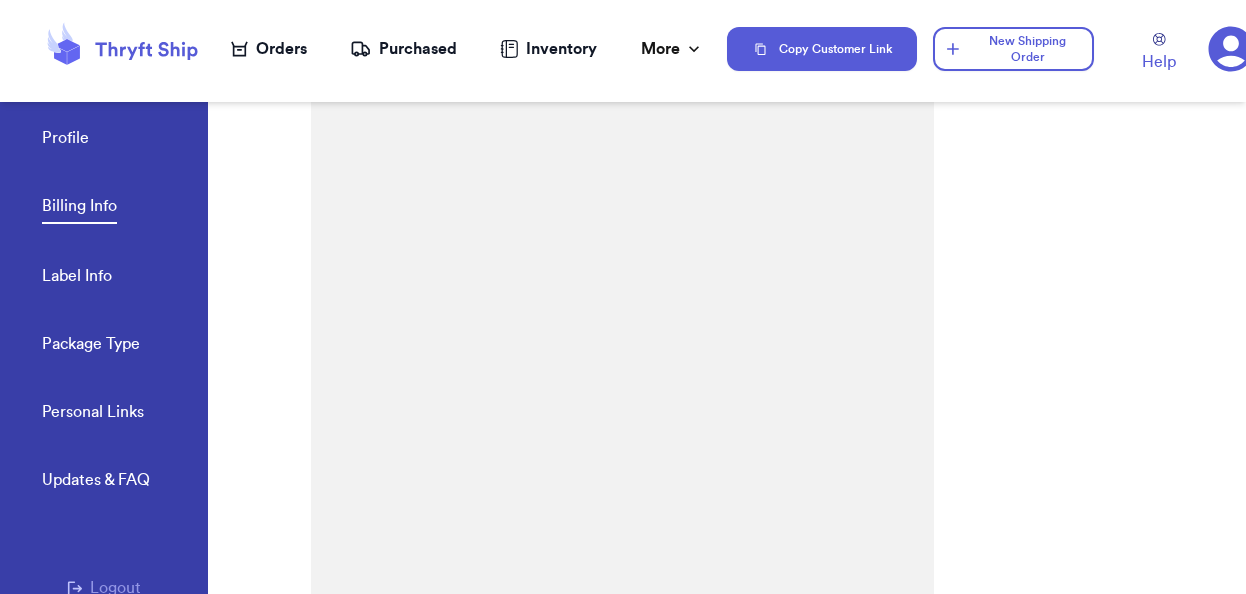 click on "Payment Details Save" at bounding box center [622, 282] 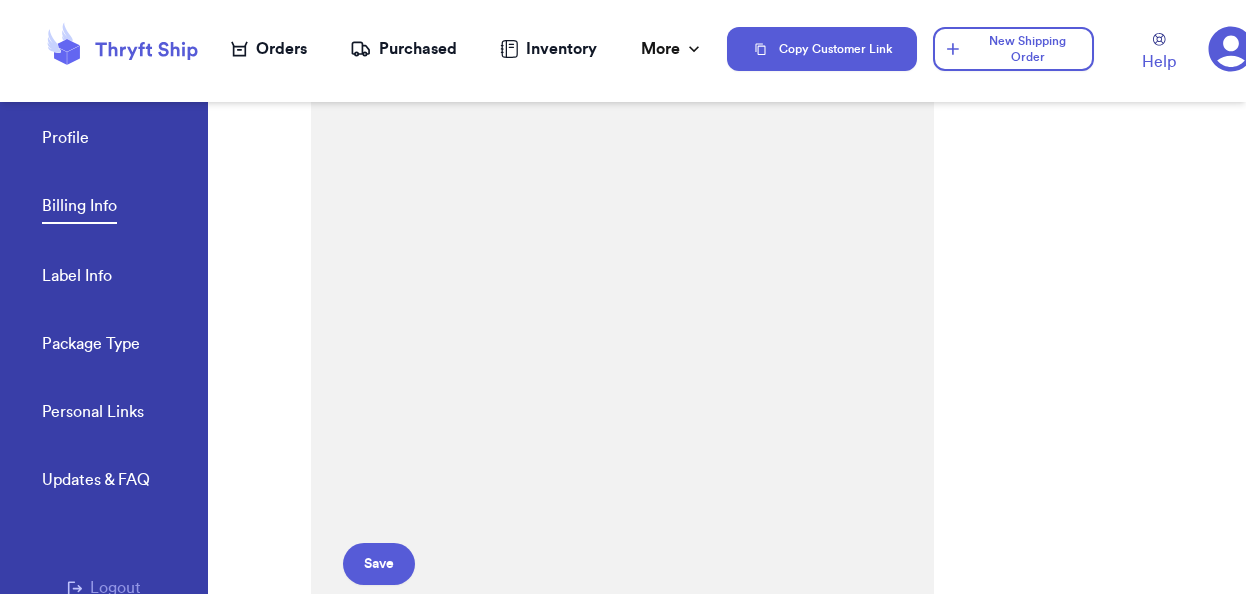 scroll, scrollTop: 450, scrollLeft: 0, axis: vertical 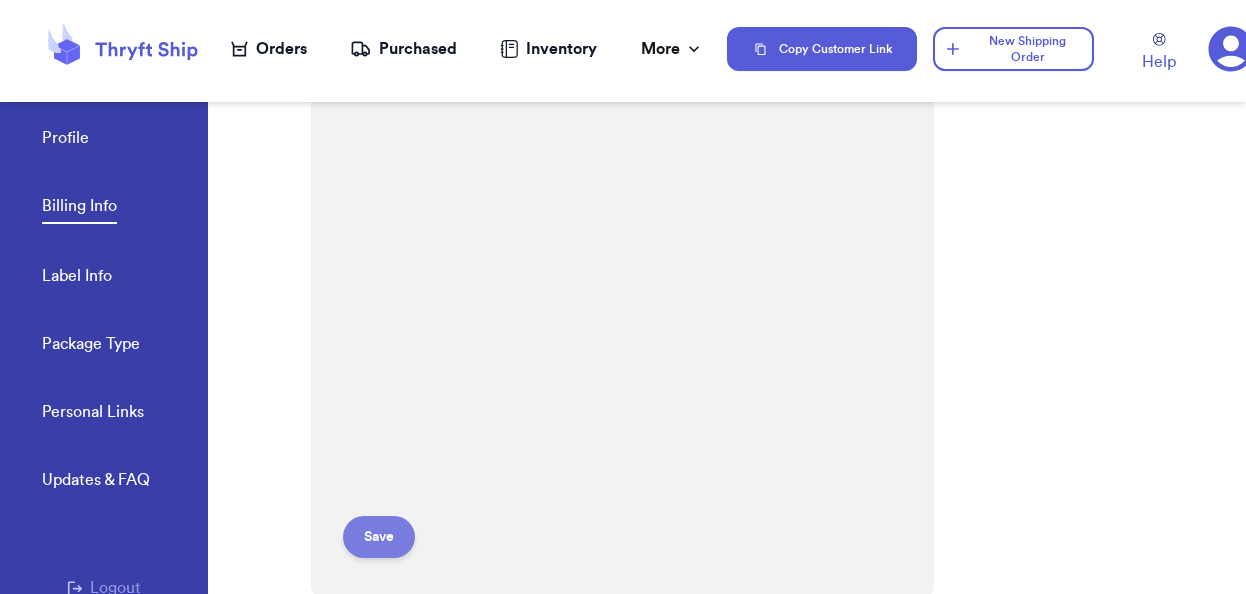 click on "Save" at bounding box center (379, 537) 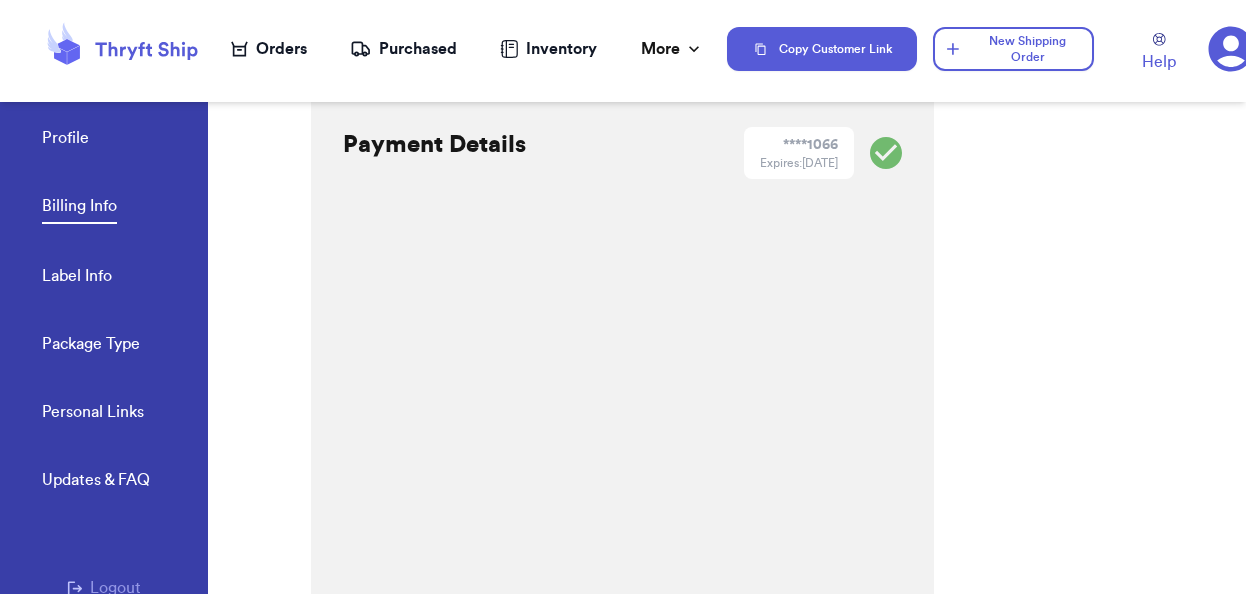 scroll, scrollTop: 0, scrollLeft: 0, axis: both 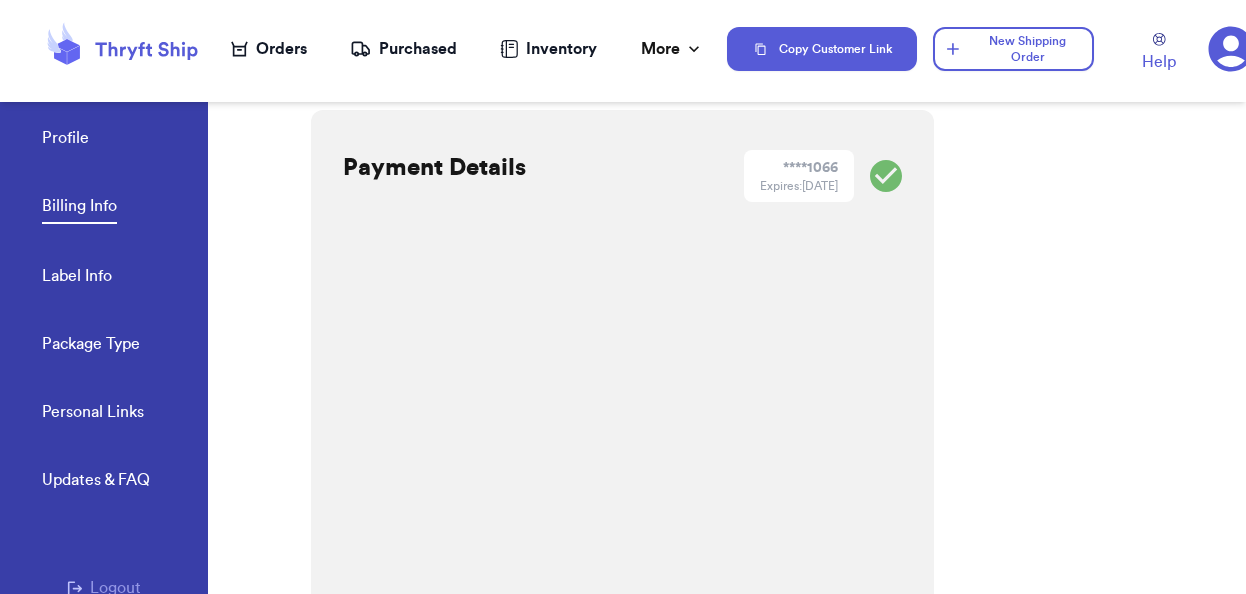 click on "Orders" at bounding box center [269, 49] 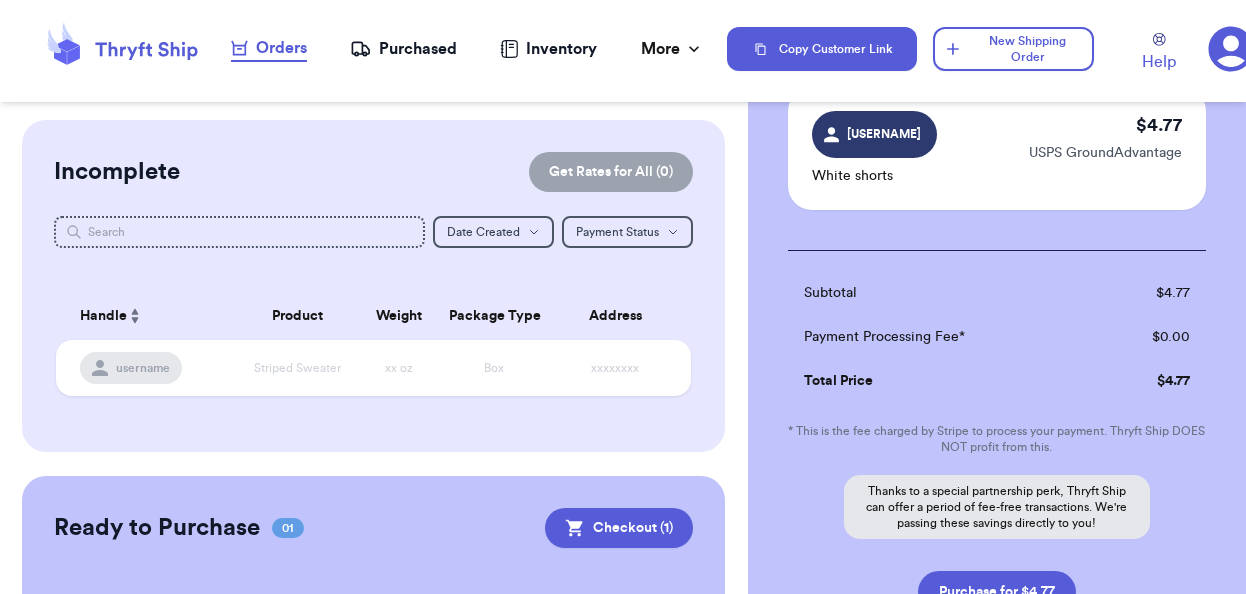 scroll, scrollTop: 320, scrollLeft: 0, axis: vertical 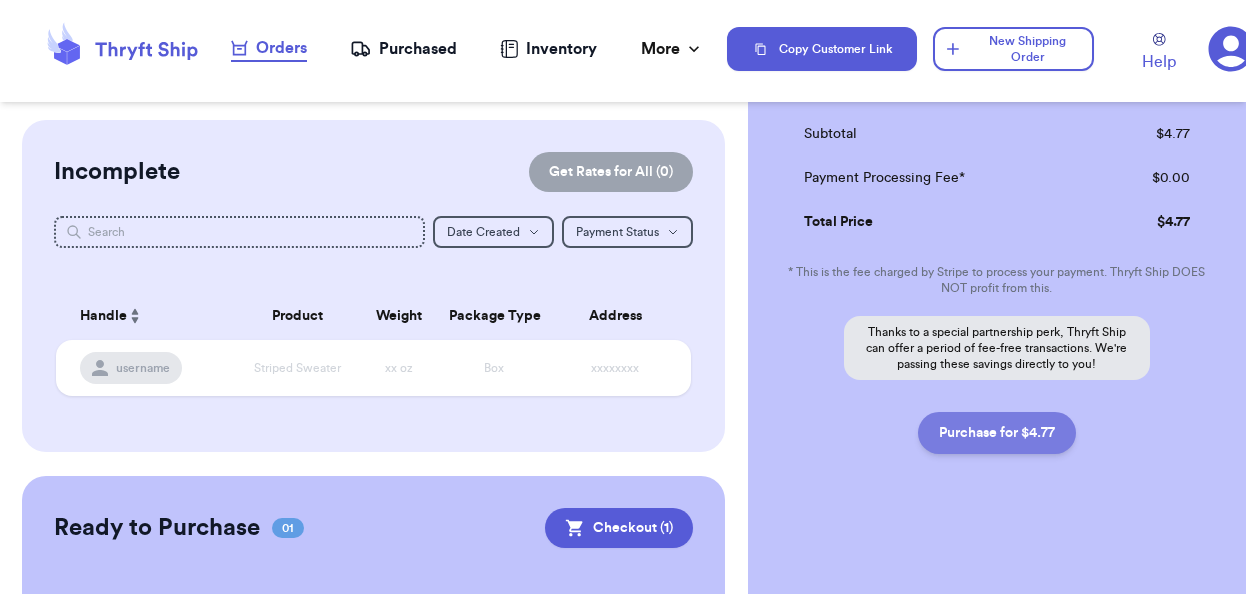 click on "Purchase for $4.77" at bounding box center [997, 433] 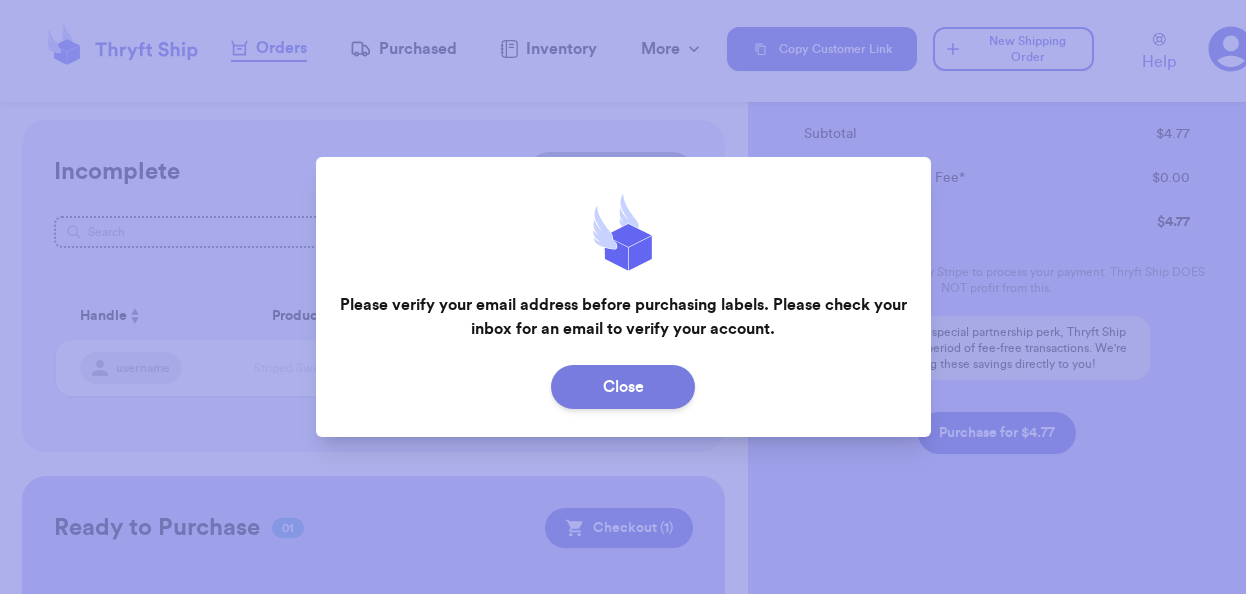 click on "Close" at bounding box center [623, 387] 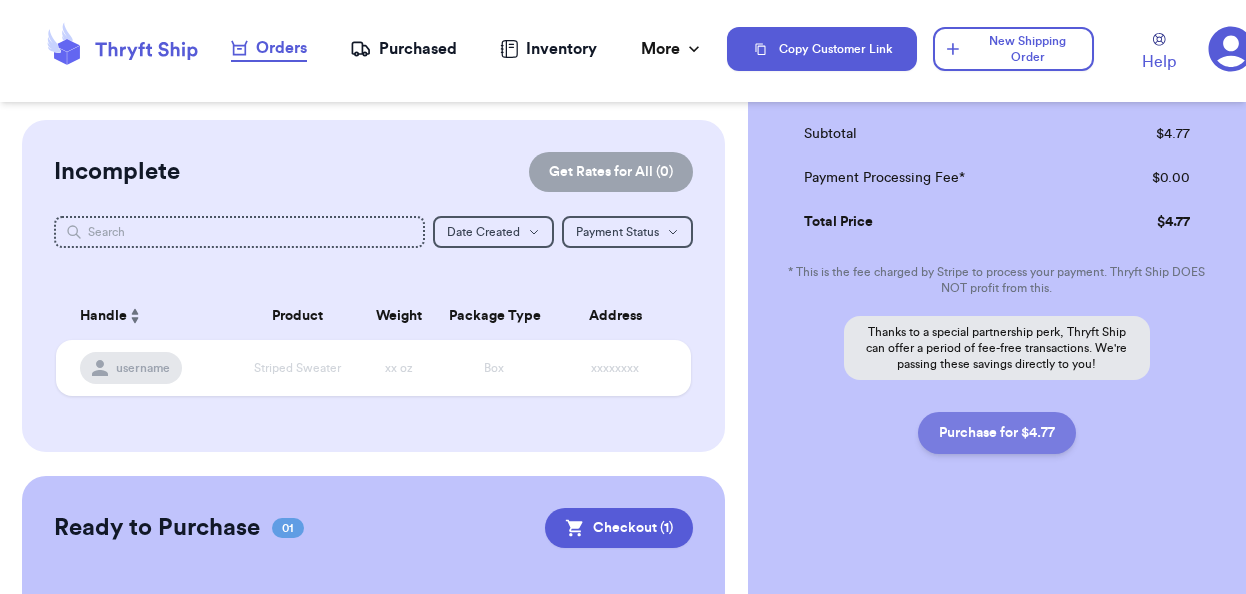 click on "Purchase for $4.77" at bounding box center (997, 433) 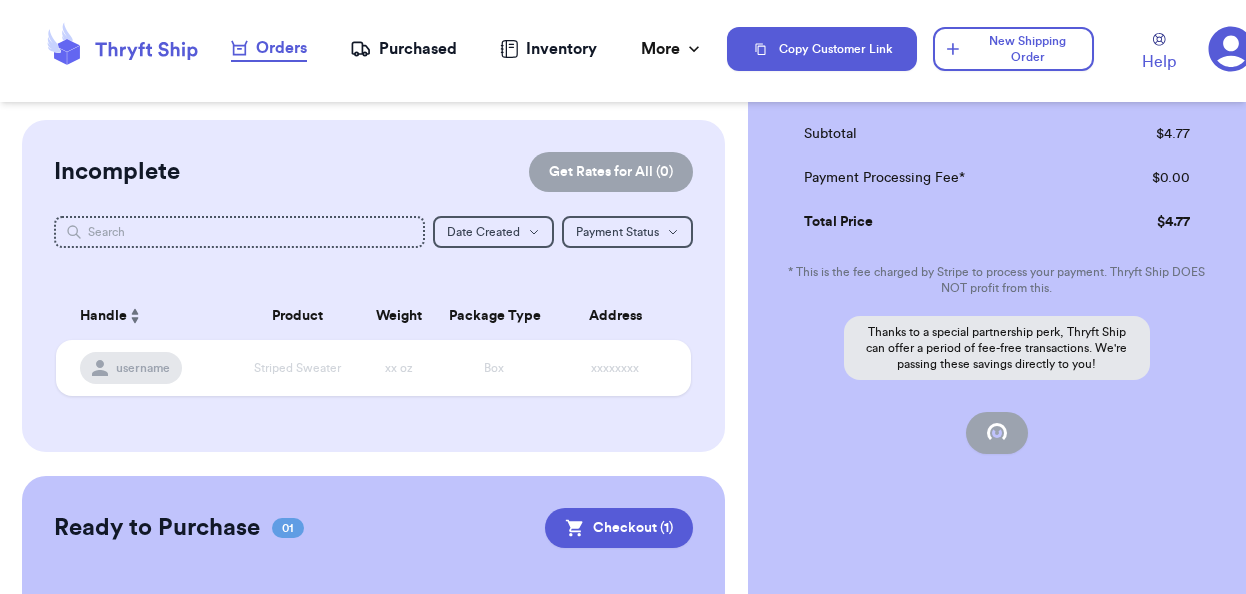 checkbox on "false" 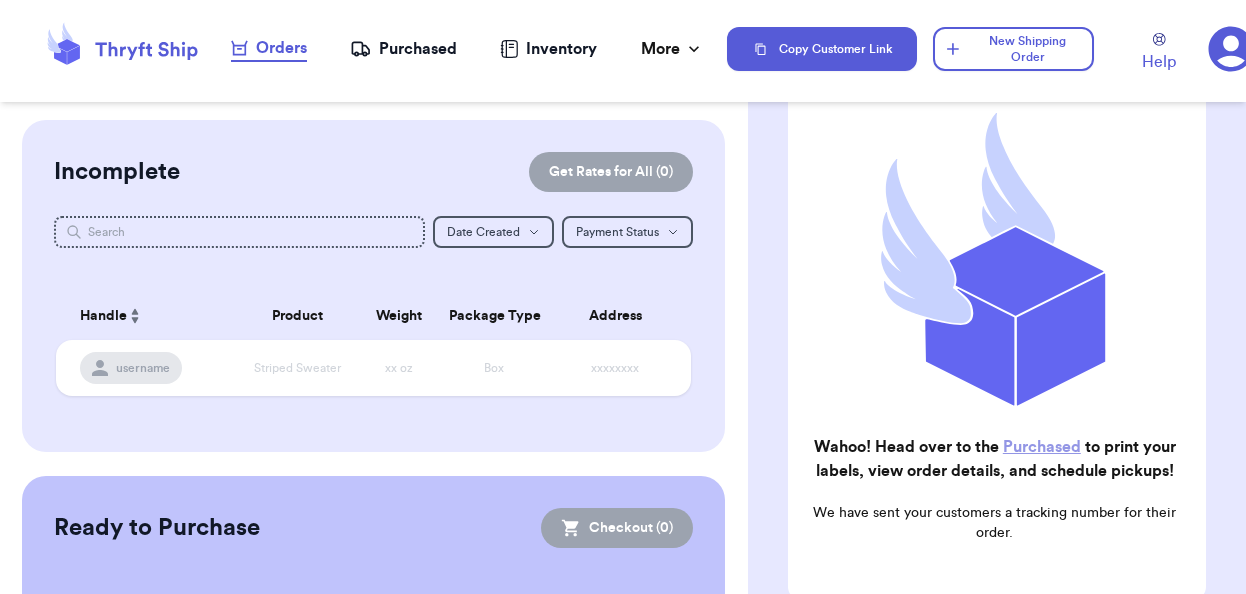 scroll, scrollTop: 0, scrollLeft: 0, axis: both 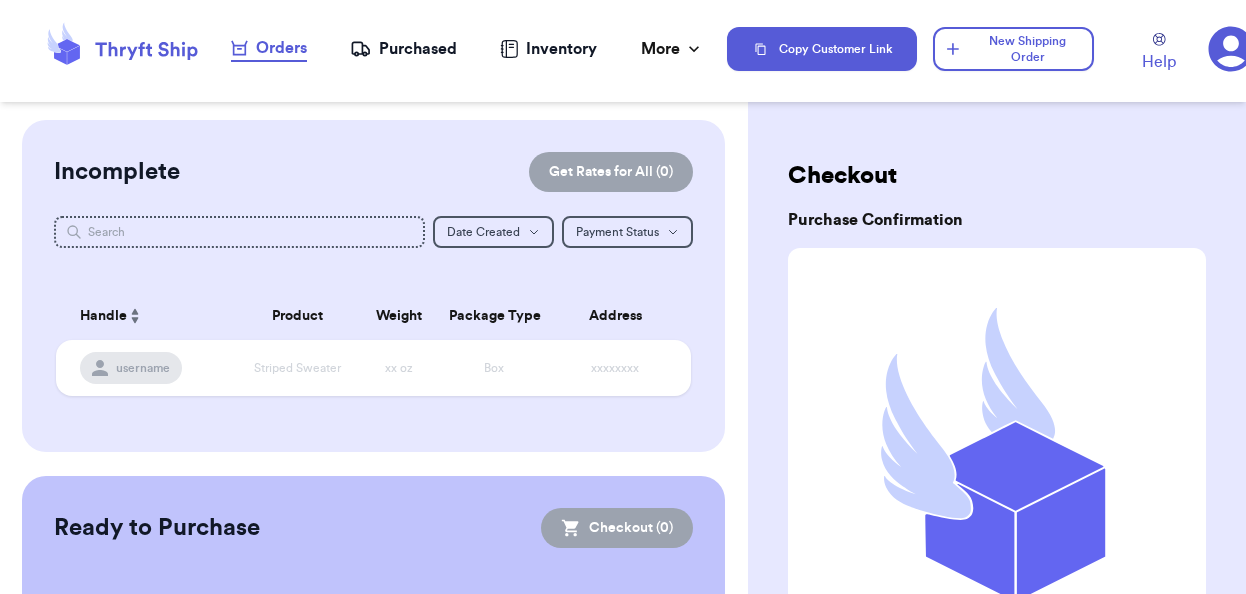 click on "Purchased" at bounding box center (403, 49) 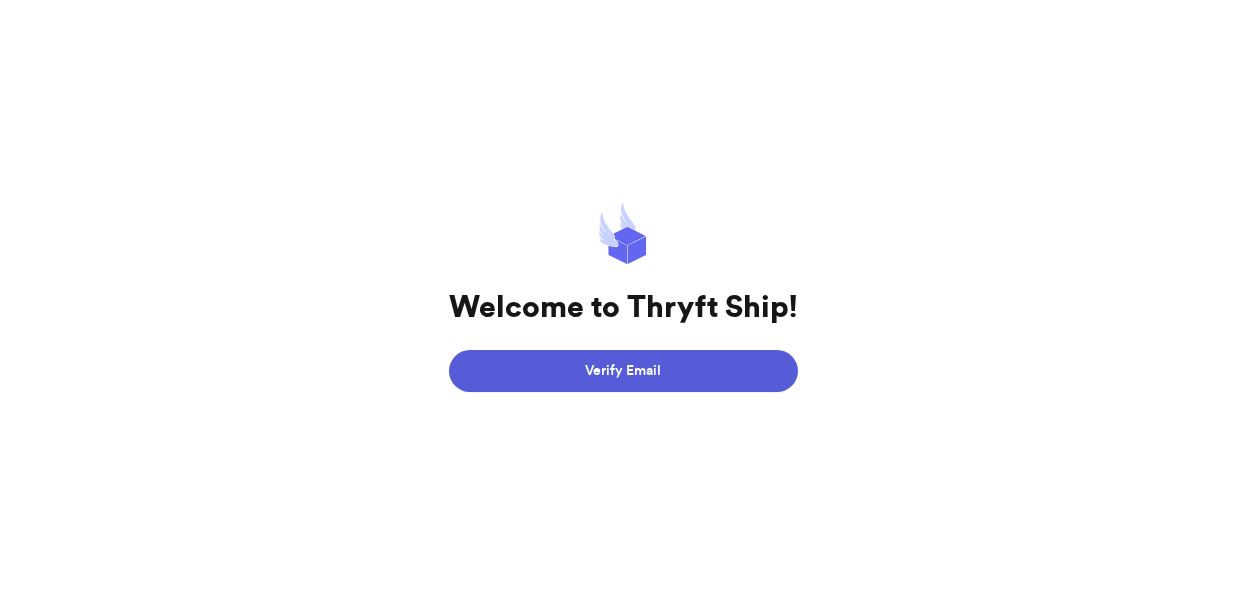 scroll, scrollTop: 0, scrollLeft: 0, axis: both 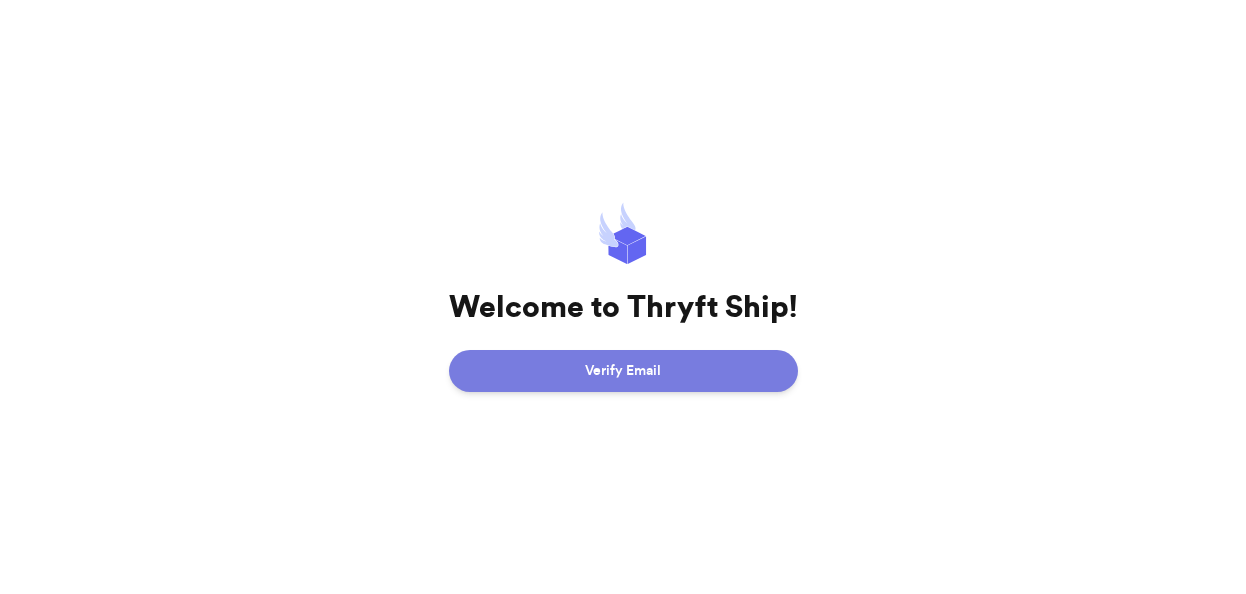 click on "Verify Email" at bounding box center (623, 371) 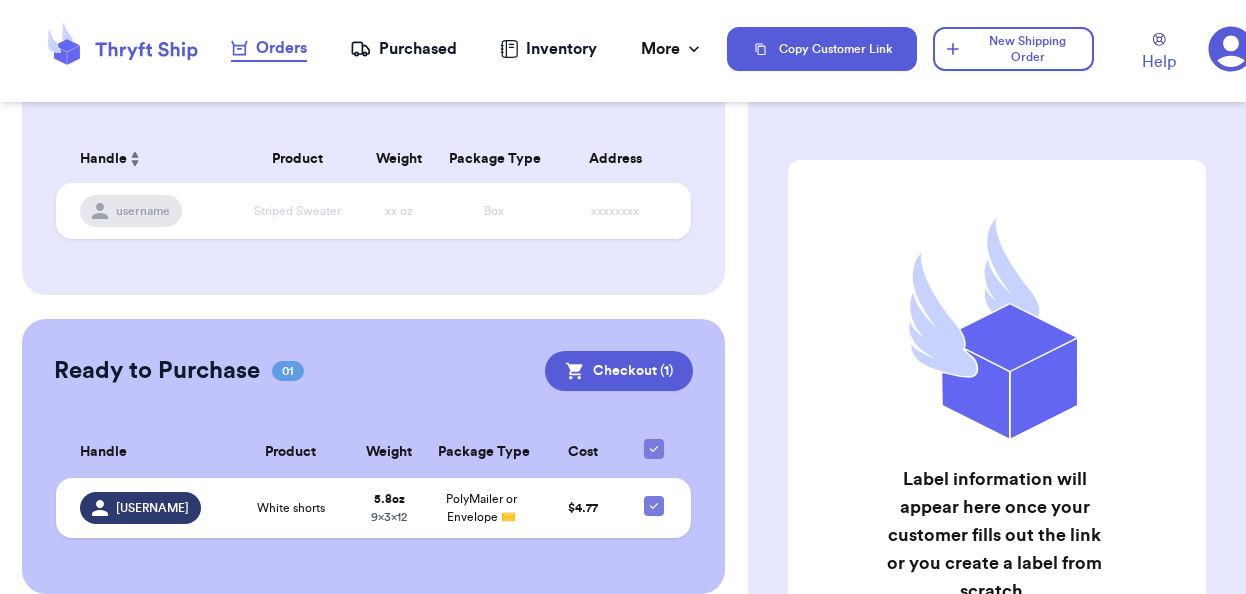 scroll, scrollTop: 166, scrollLeft: 0, axis: vertical 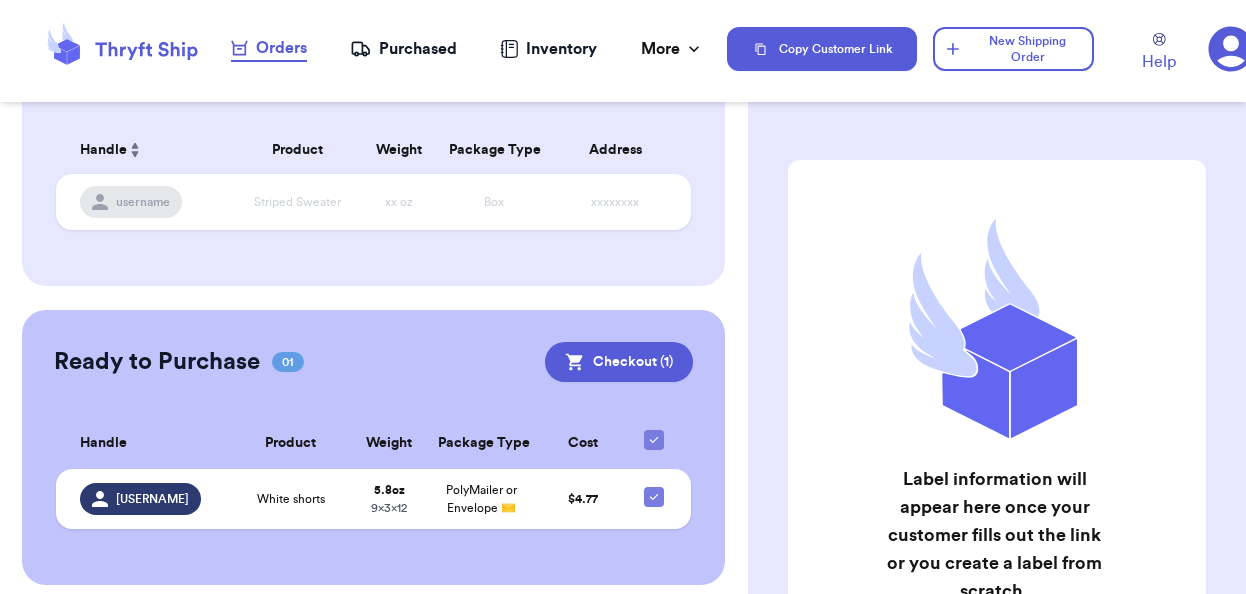 checkbox on "false" 